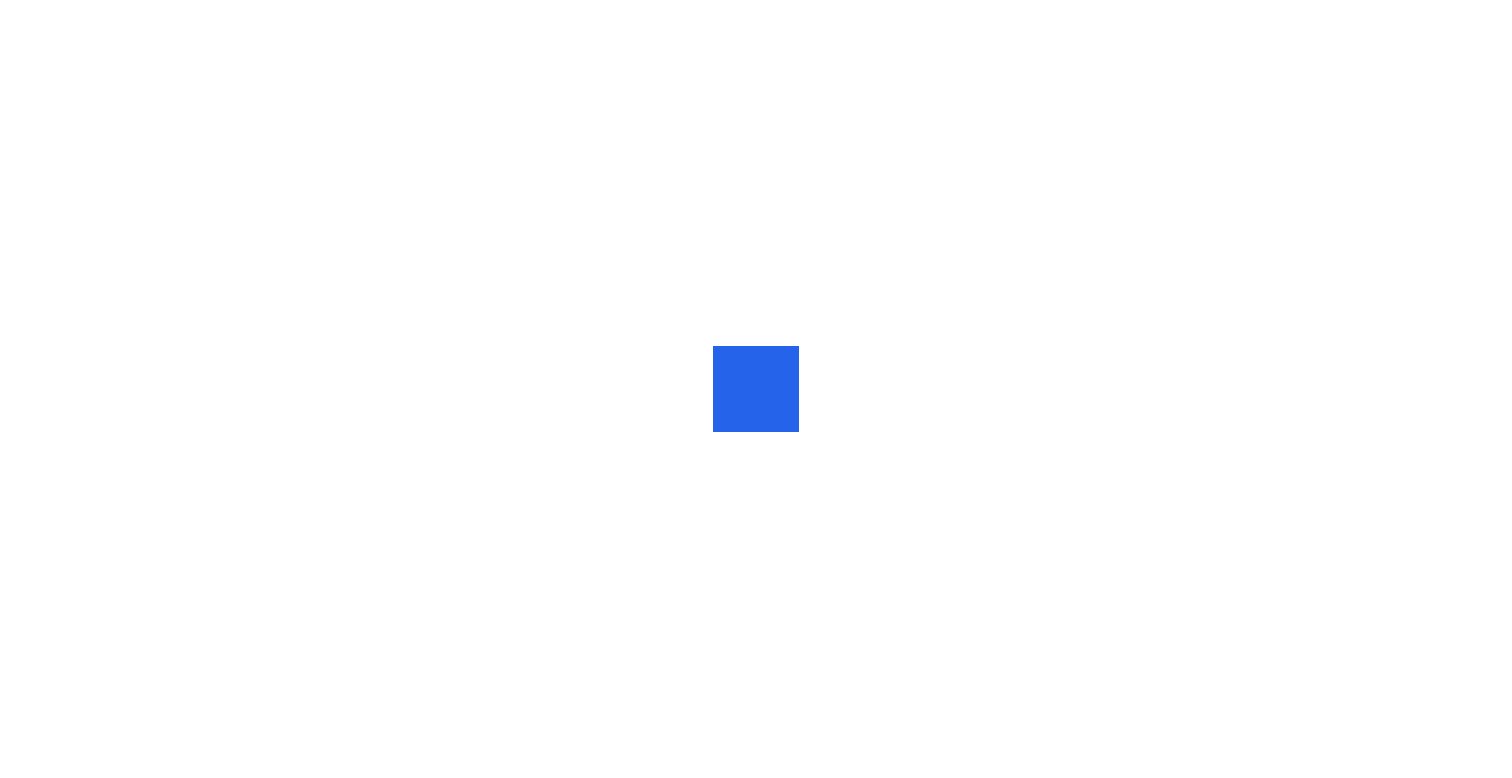 scroll, scrollTop: 0, scrollLeft: 0, axis: both 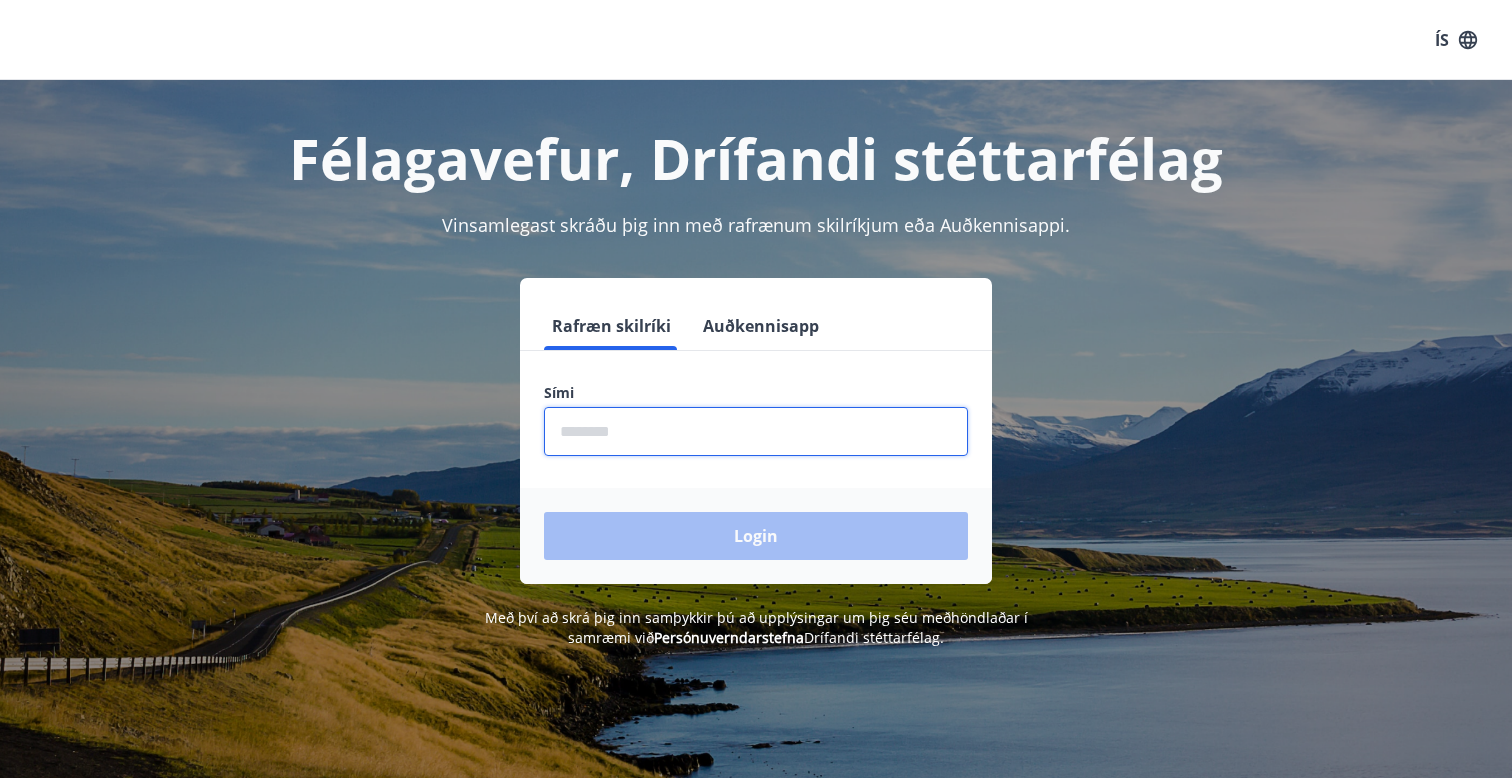 click at bounding box center [756, 431] 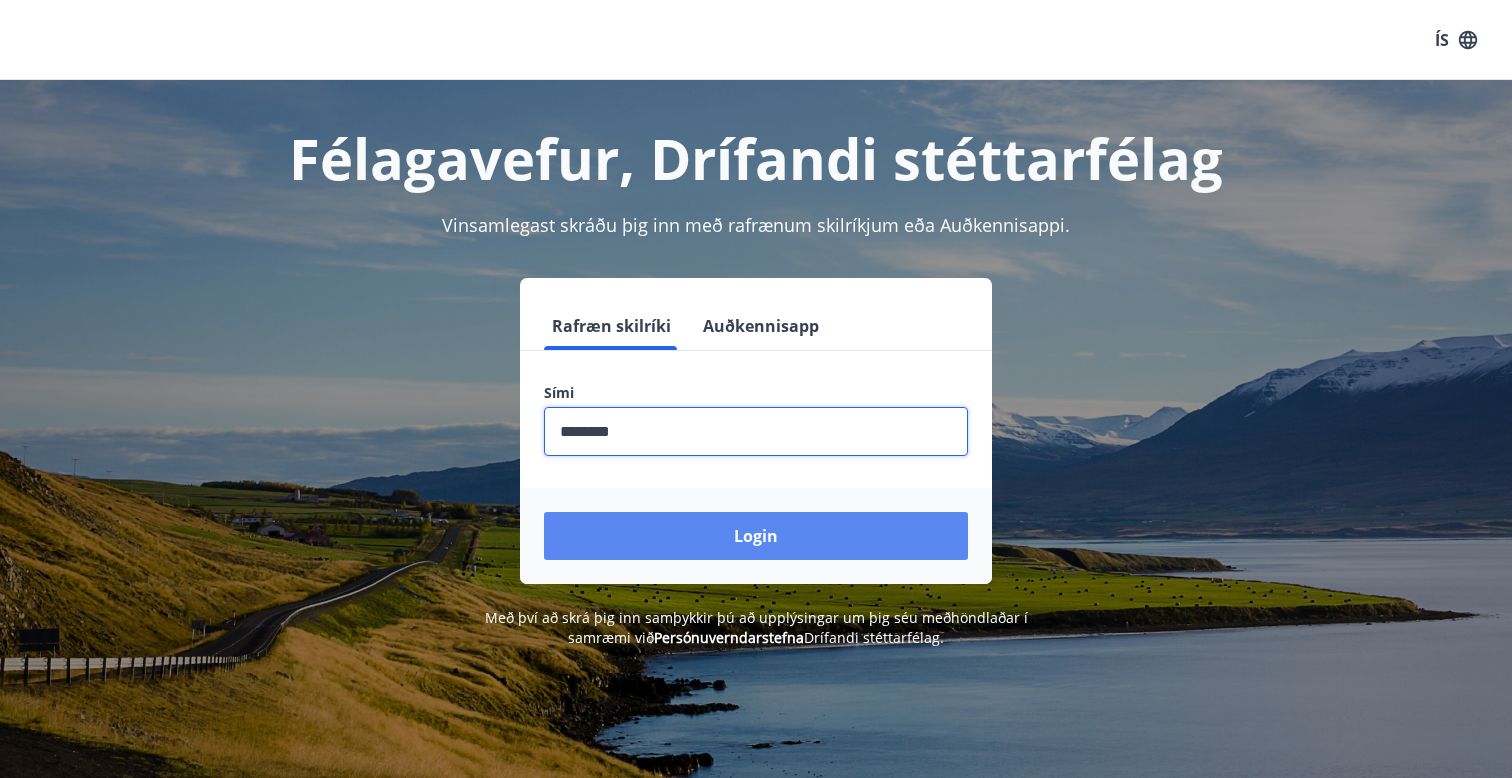 type on "********" 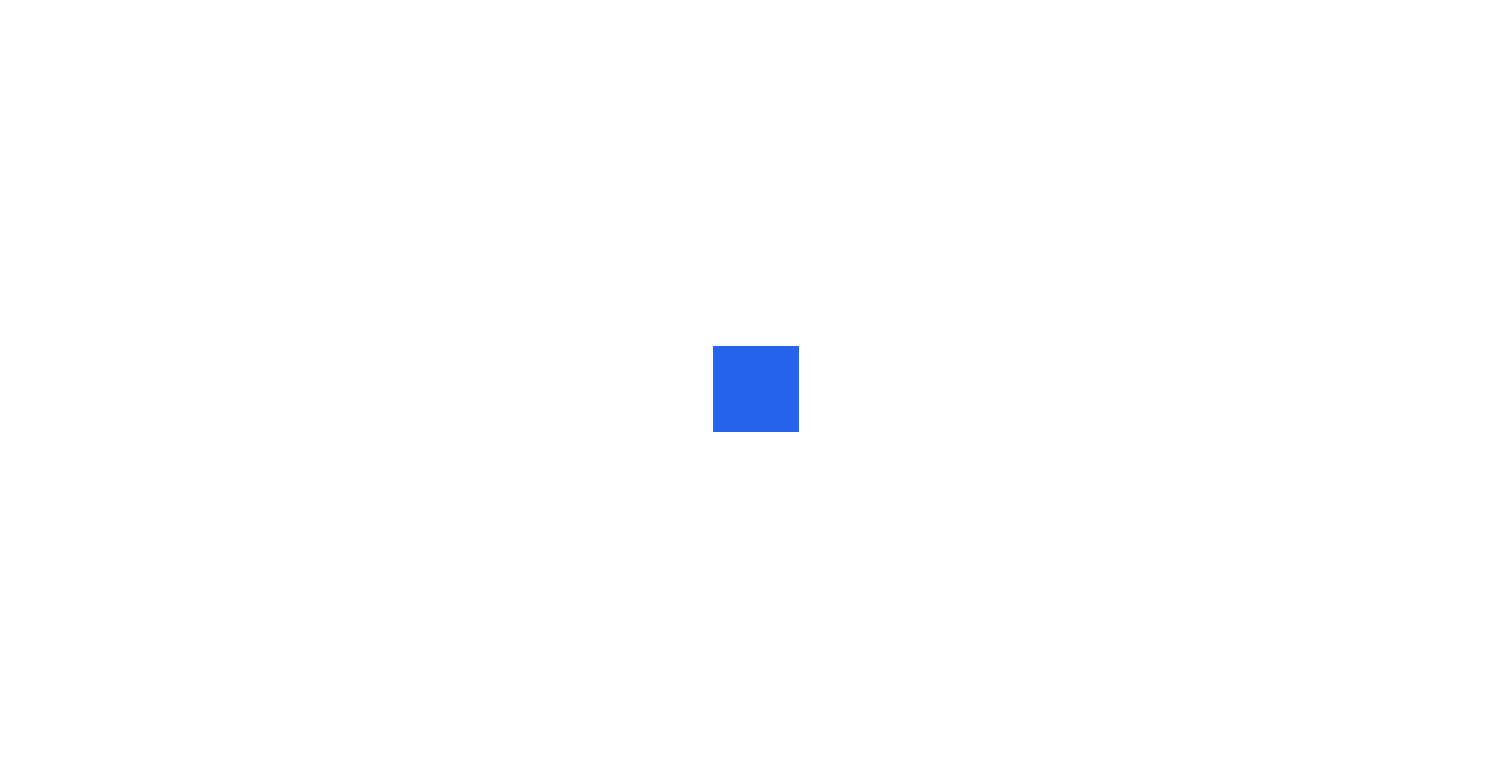 scroll, scrollTop: 0, scrollLeft: 0, axis: both 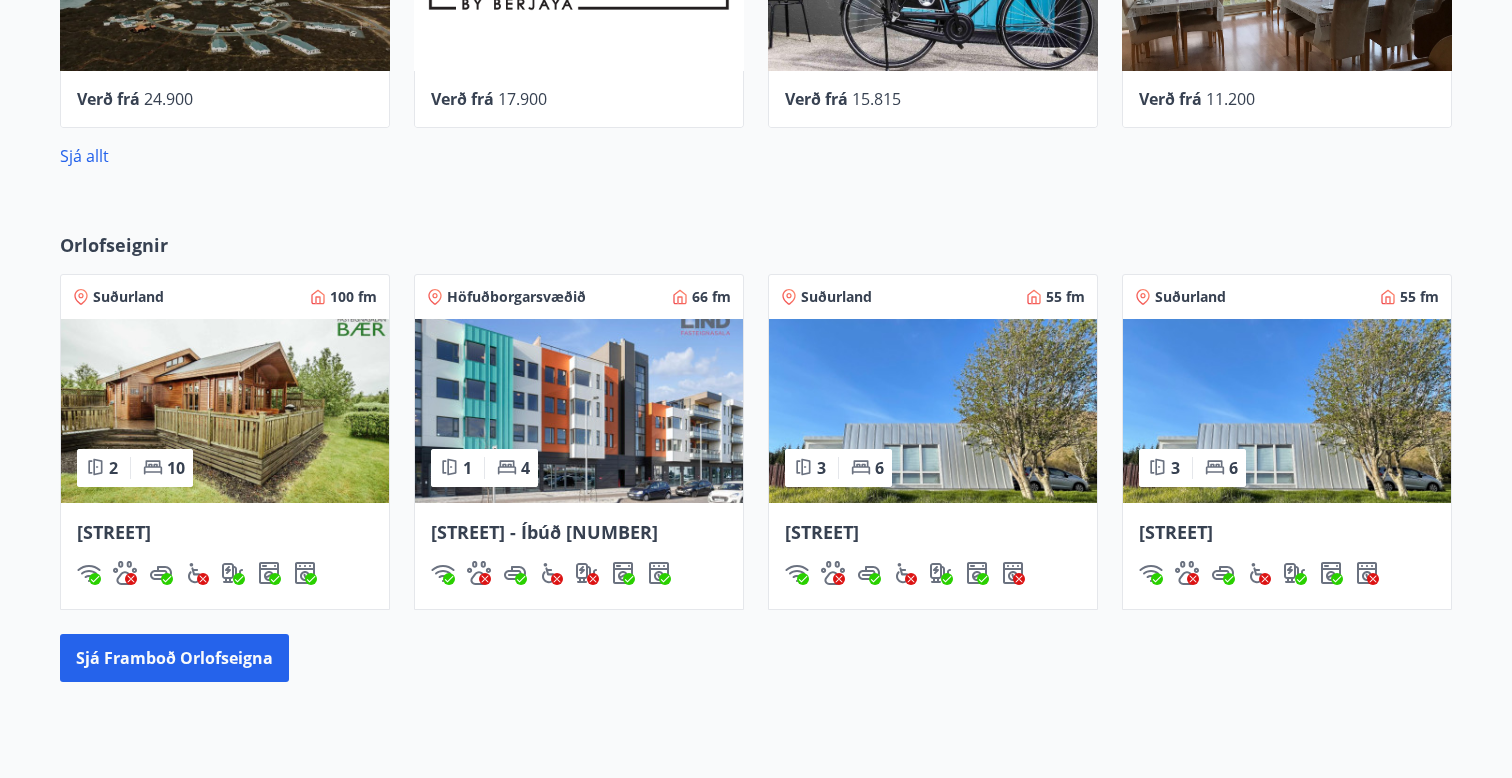 click at bounding box center (225, 411) 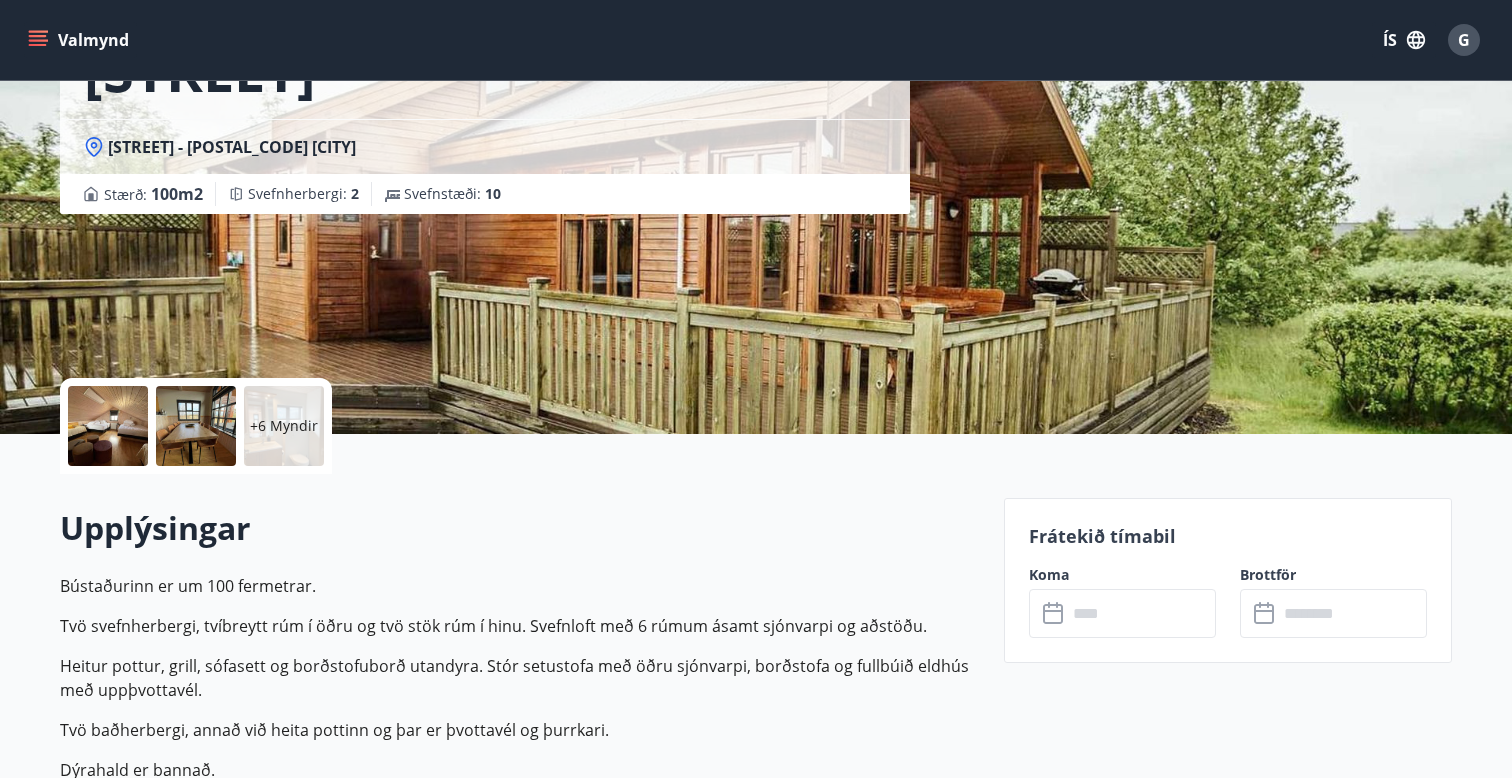 scroll, scrollTop: 169, scrollLeft: 0, axis: vertical 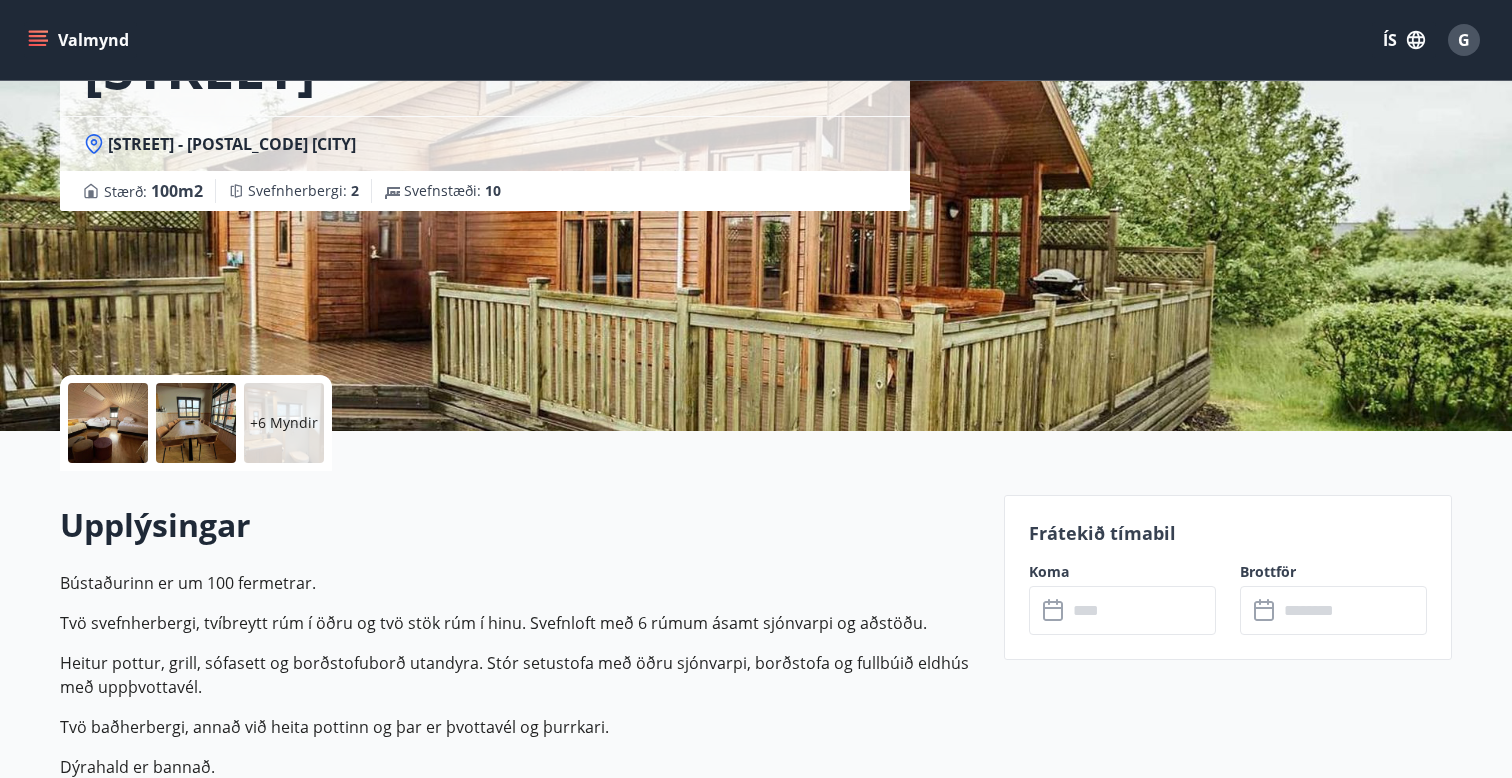 click at bounding box center (1141, 610) 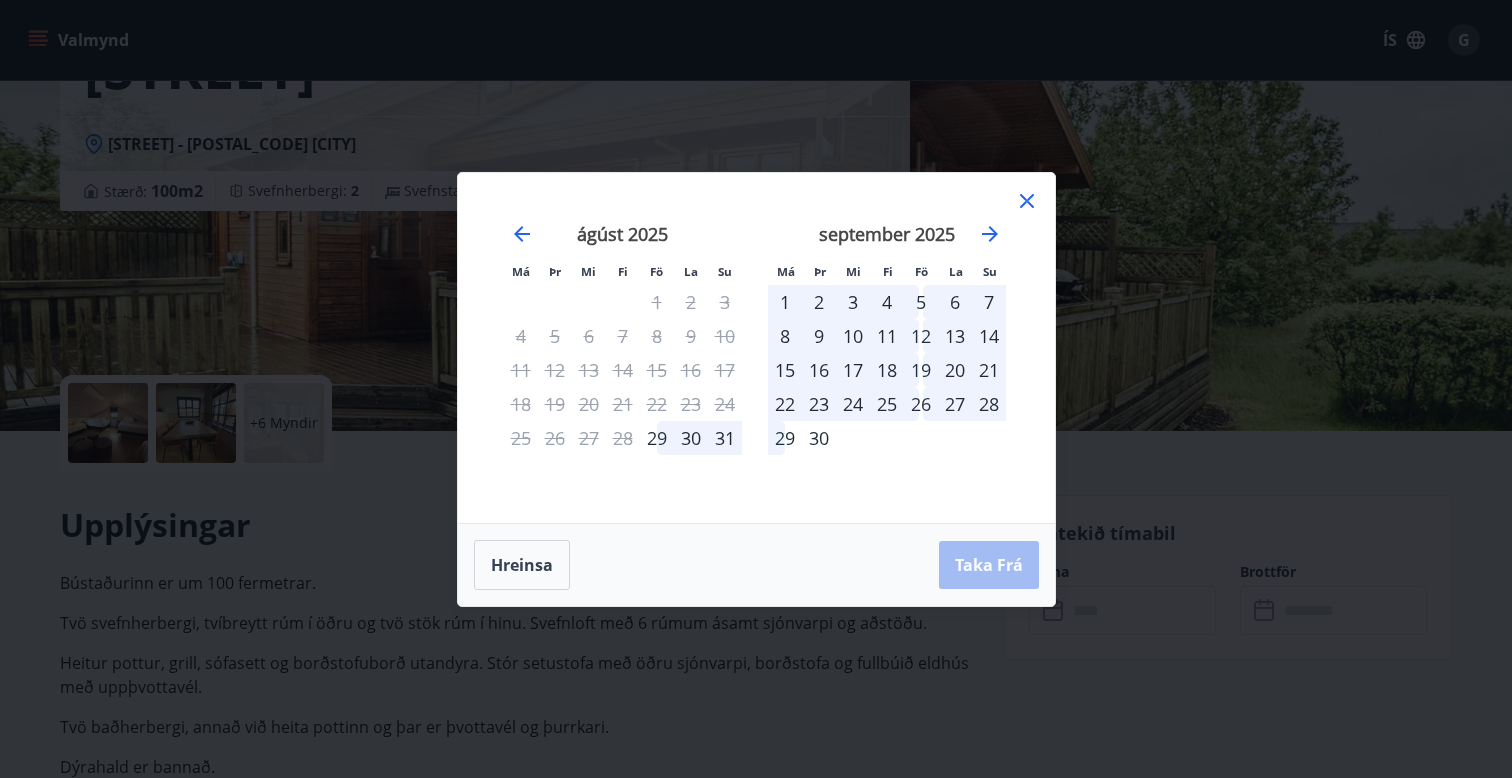 click 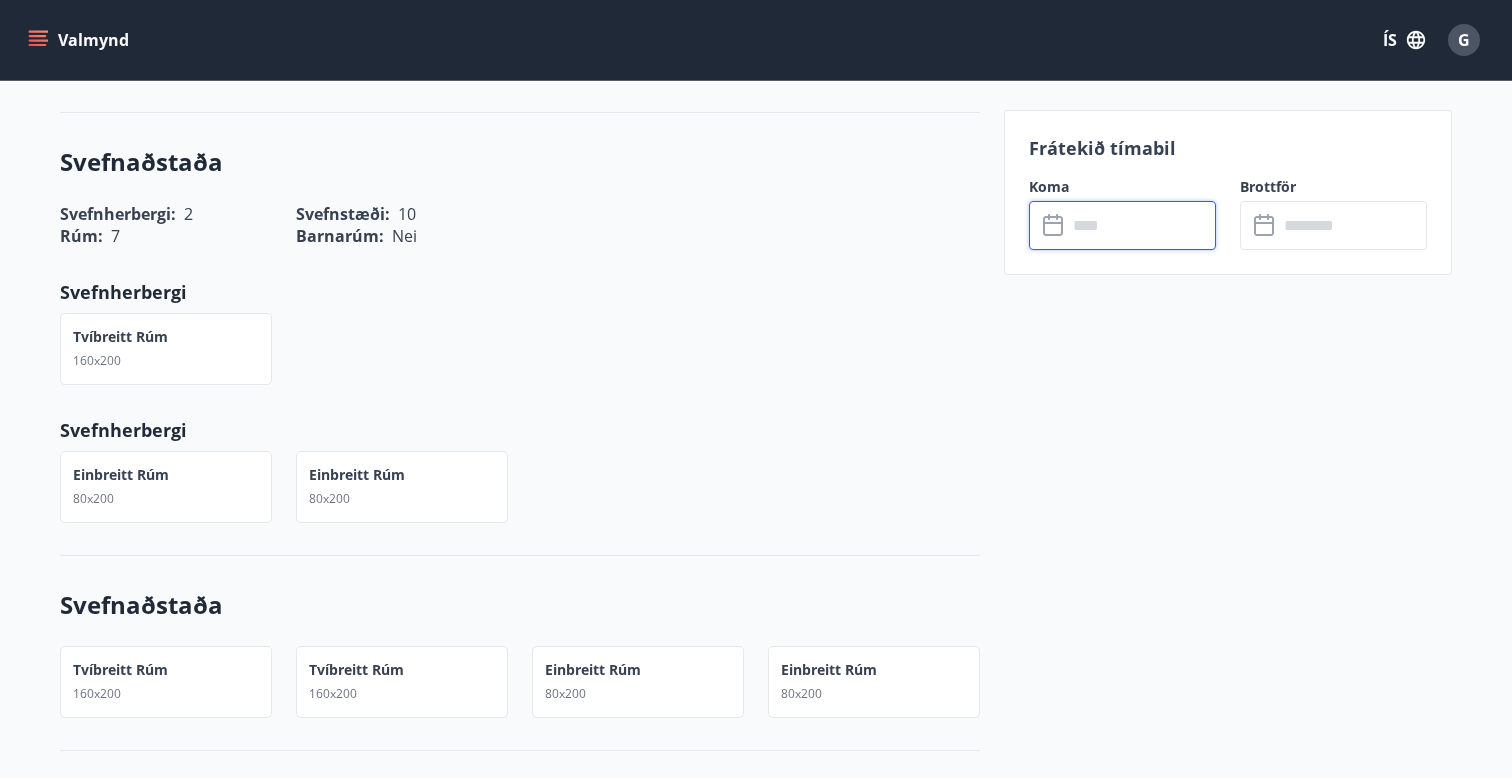 scroll, scrollTop: 898, scrollLeft: 0, axis: vertical 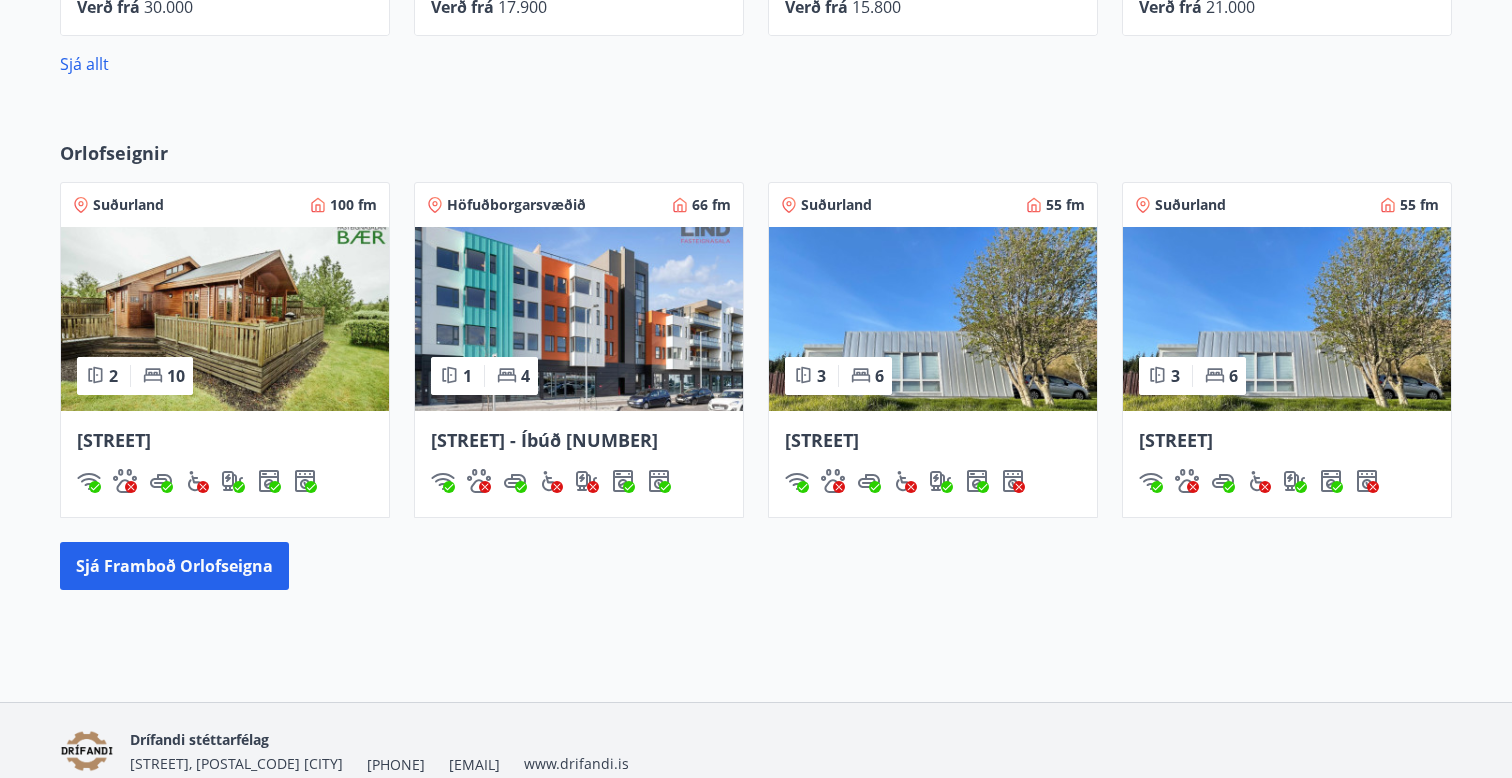 click on "[STREET] - Íbúð [NUMBER]" at bounding box center [544, 440] 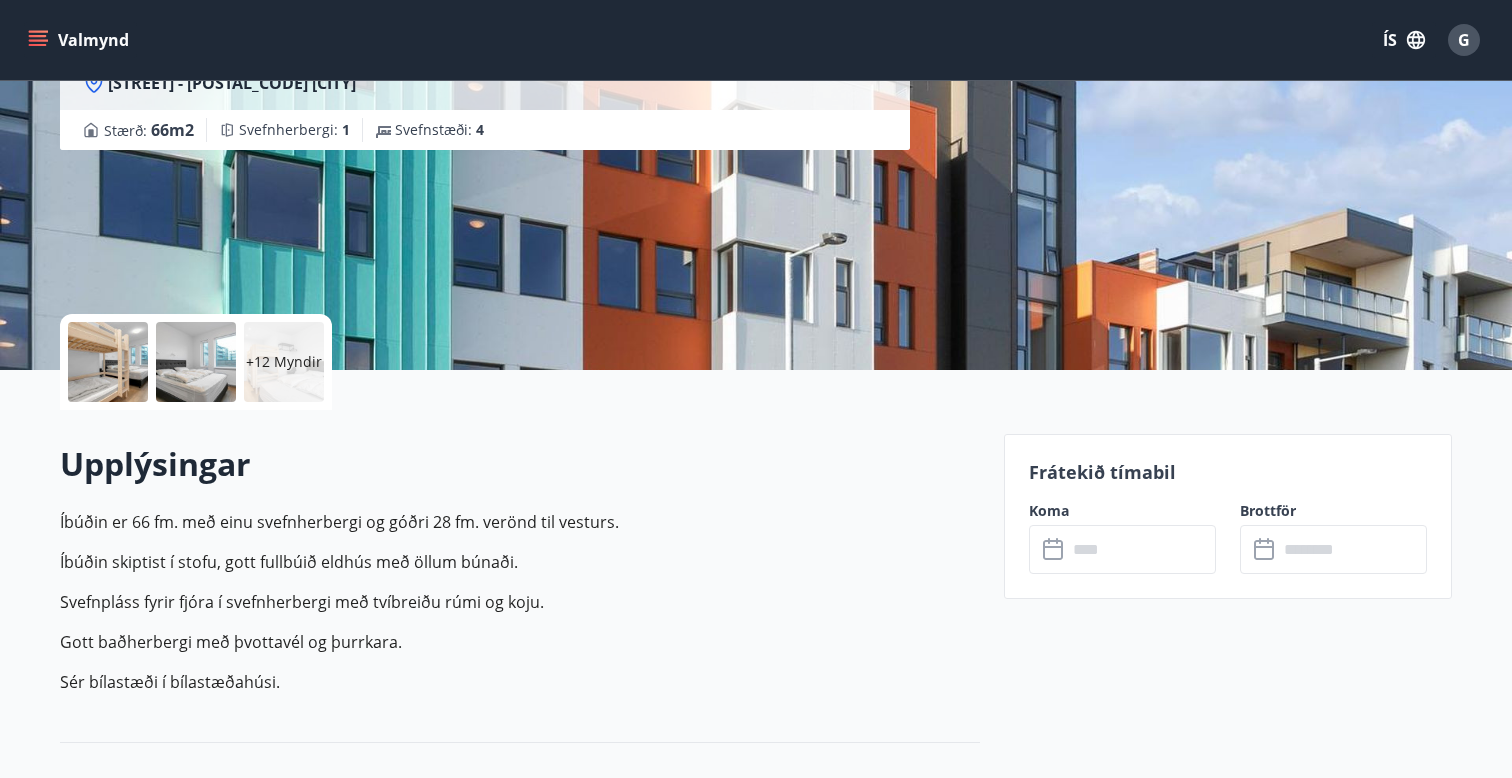 scroll, scrollTop: 235, scrollLeft: 0, axis: vertical 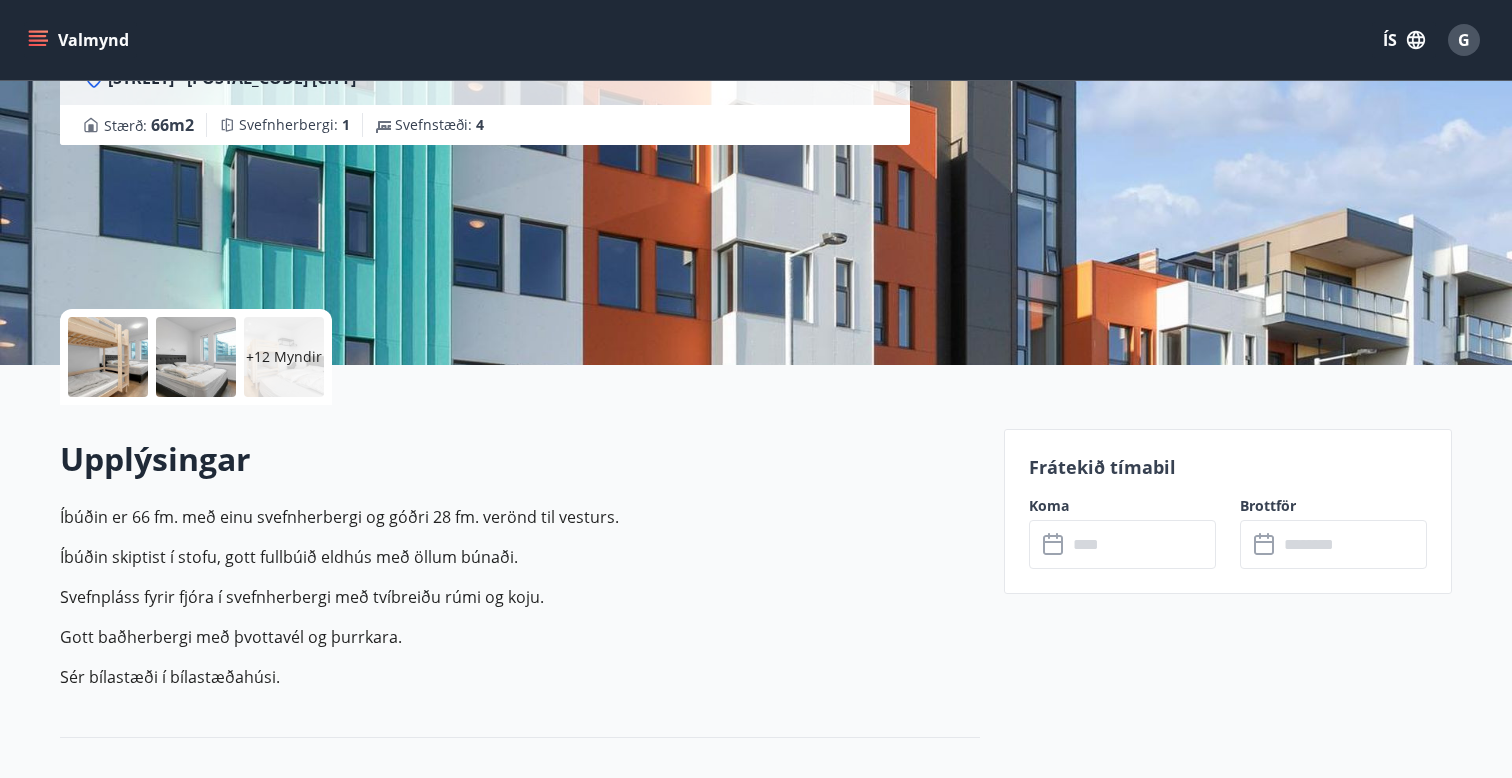 click 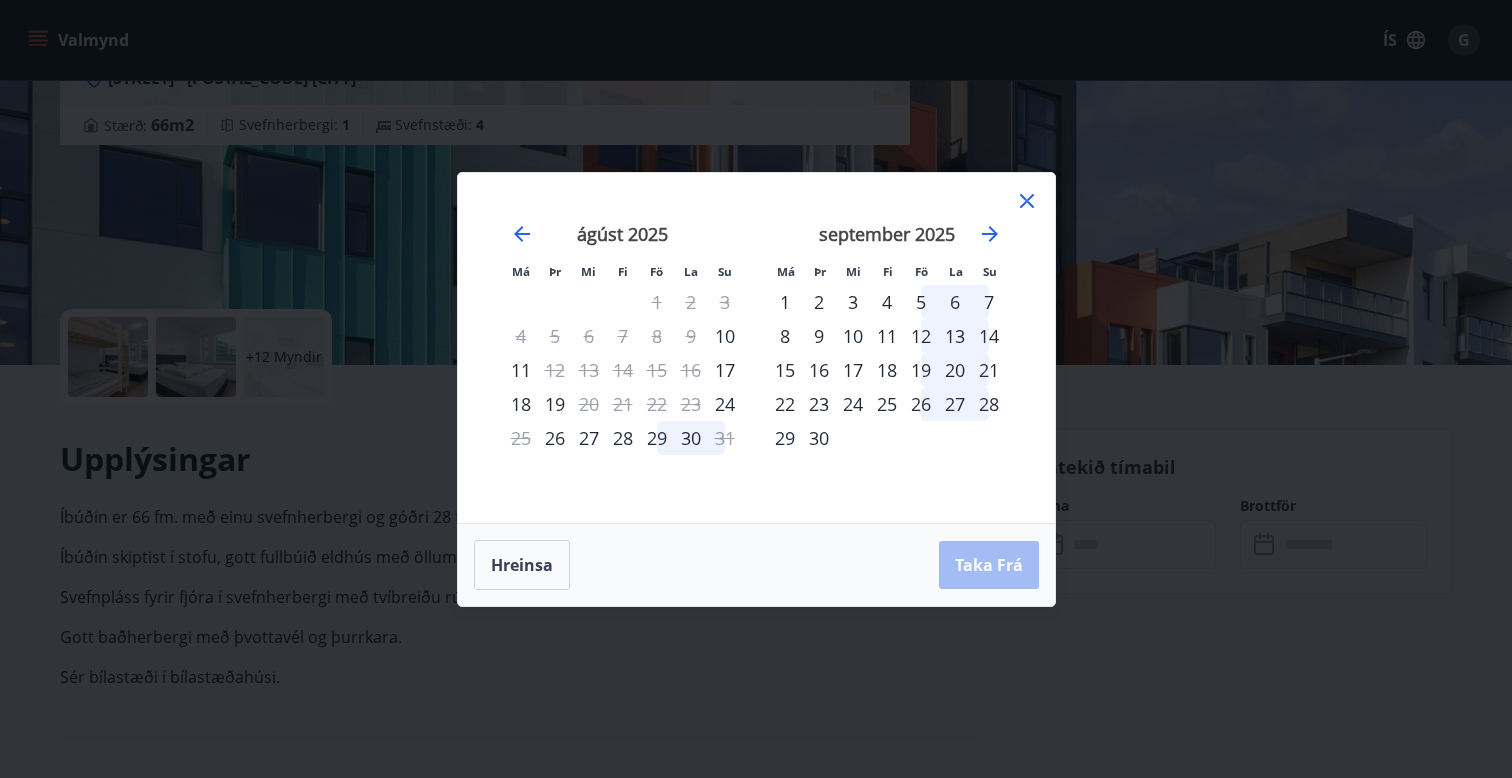 click on "9" at bounding box center (691, 336) 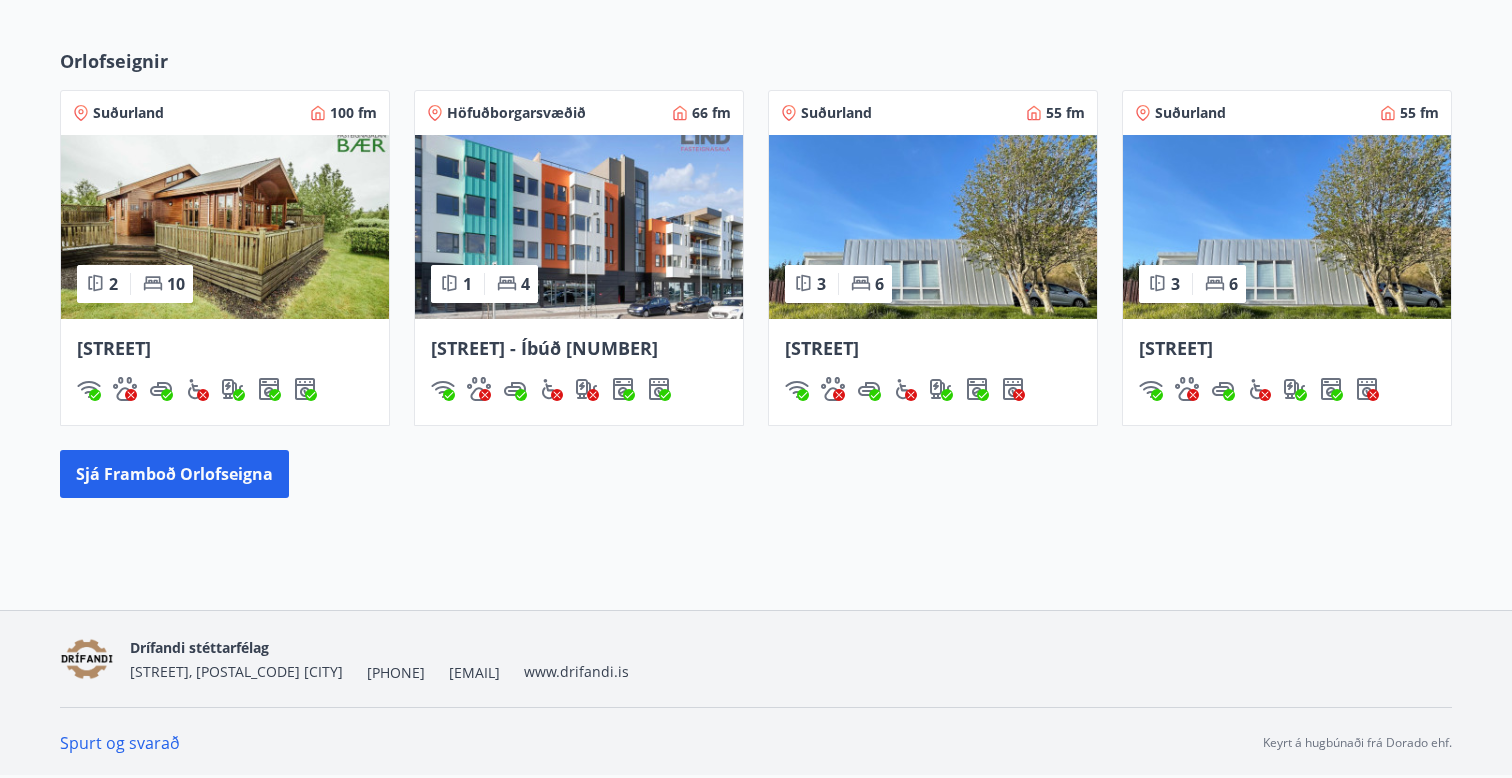 scroll, scrollTop: 1187, scrollLeft: 0, axis: vertical 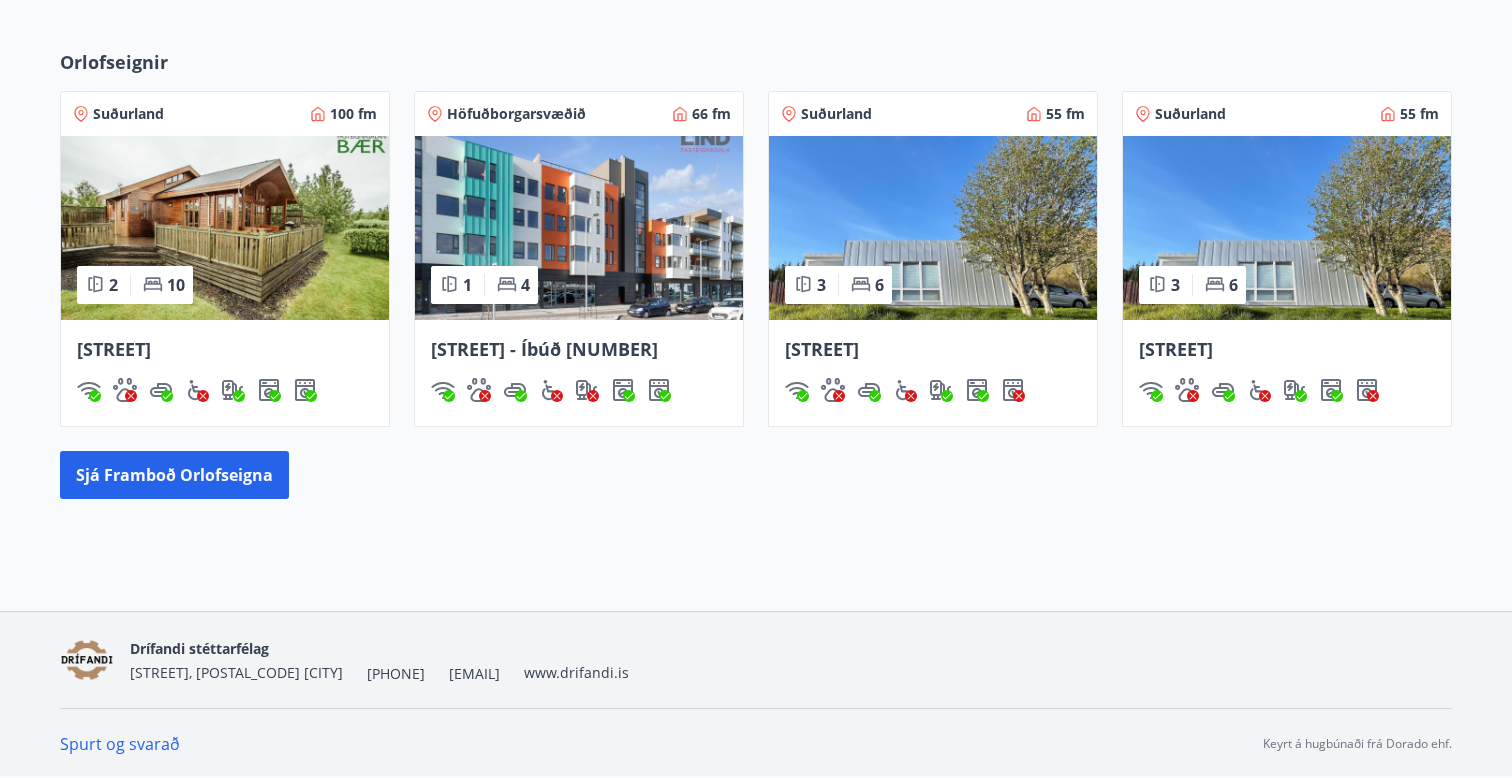 click at bounding box center (933, 228) 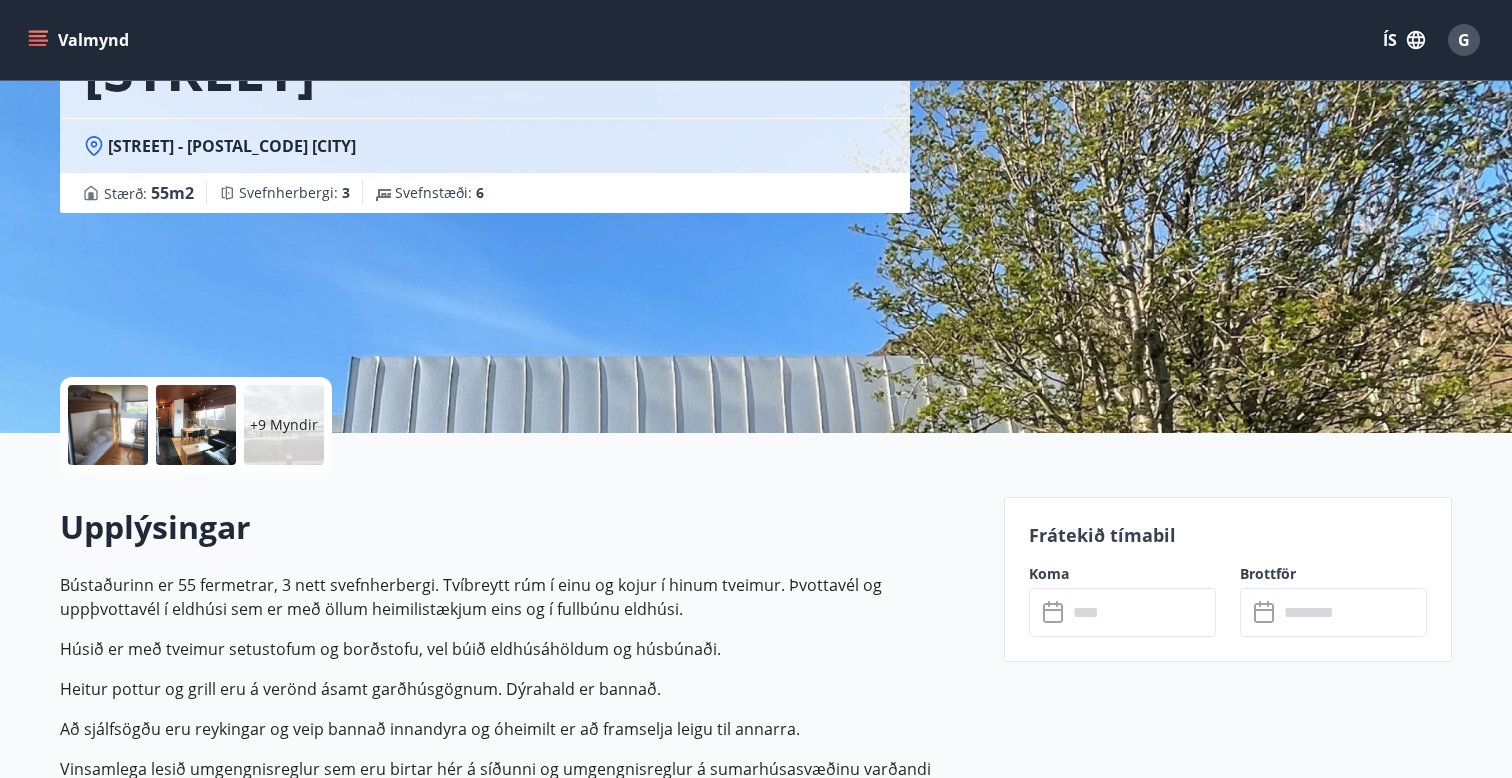 scroll, scrollTop: 169, scrollLeft: 0, axis: vertical 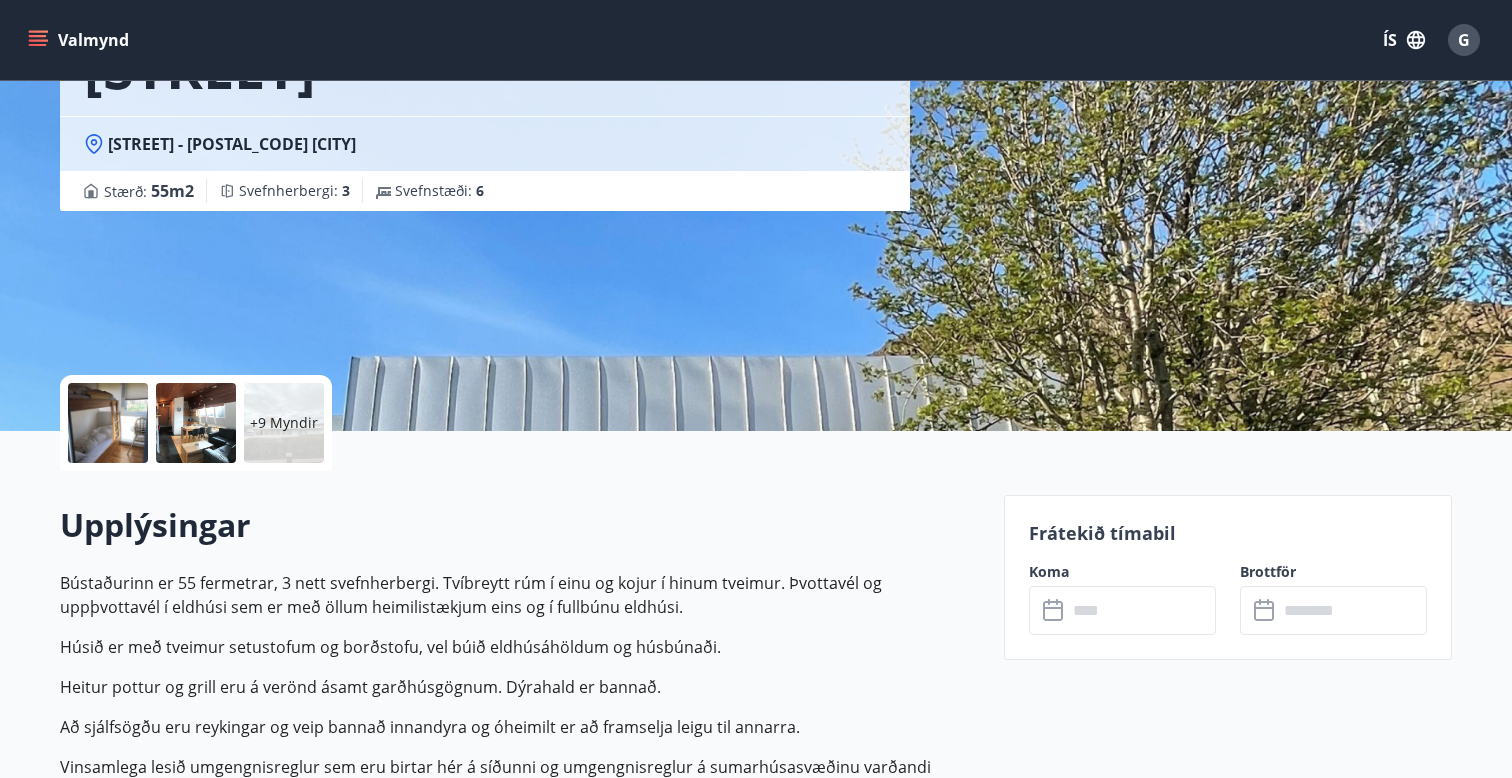 click at bounding box center [1141, 610] 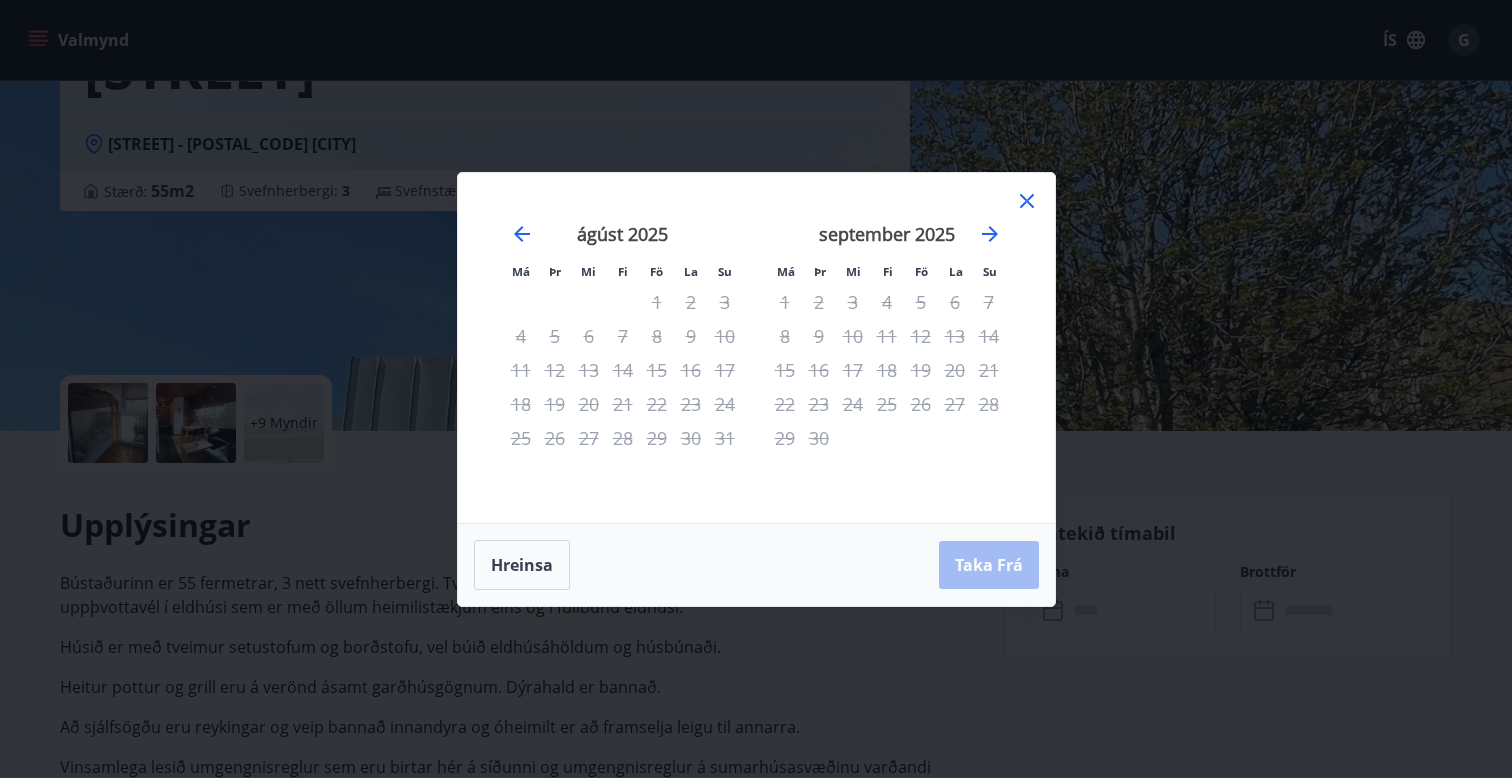 click 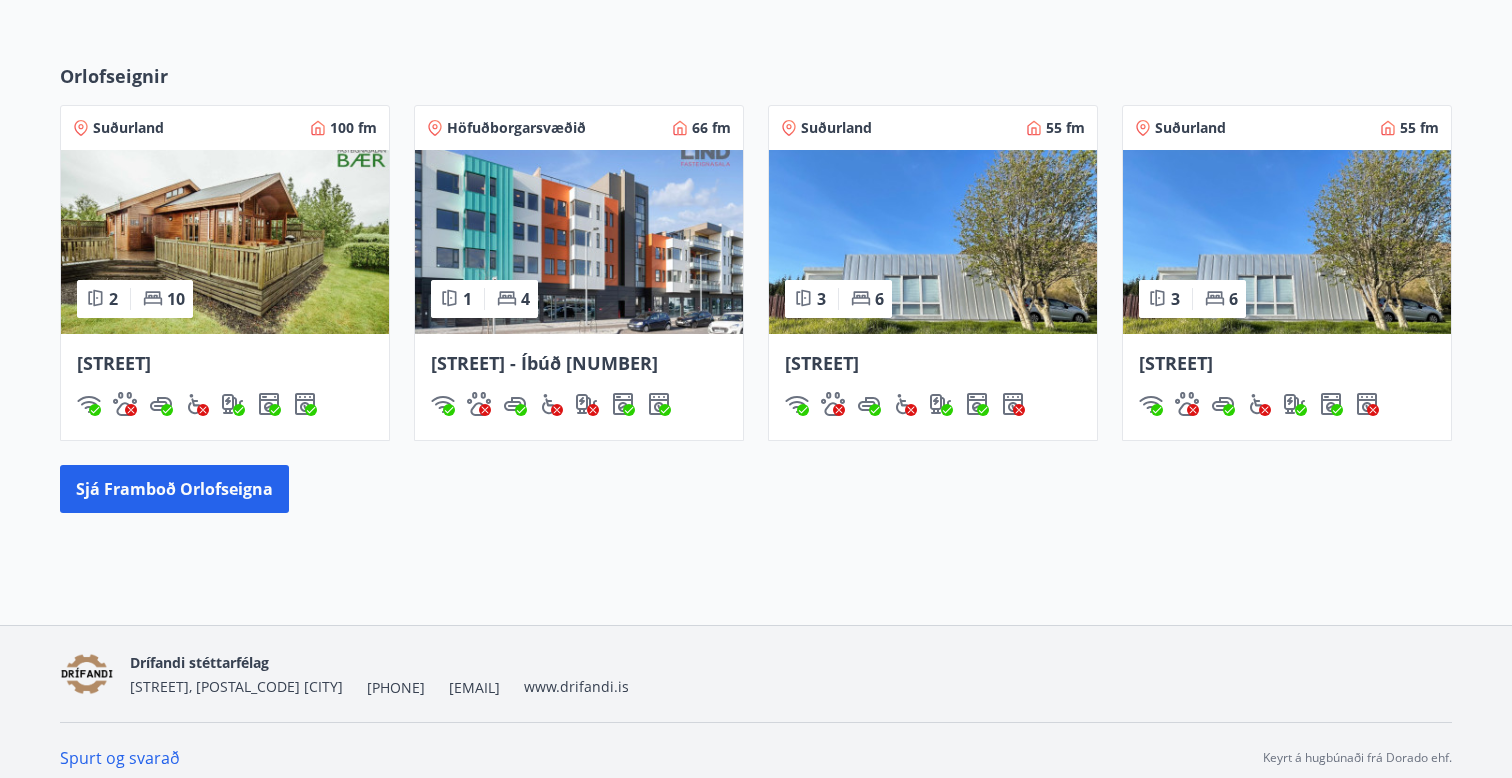 scroll, scrollTop: 841, scrollLeft: 0, axis: vertical 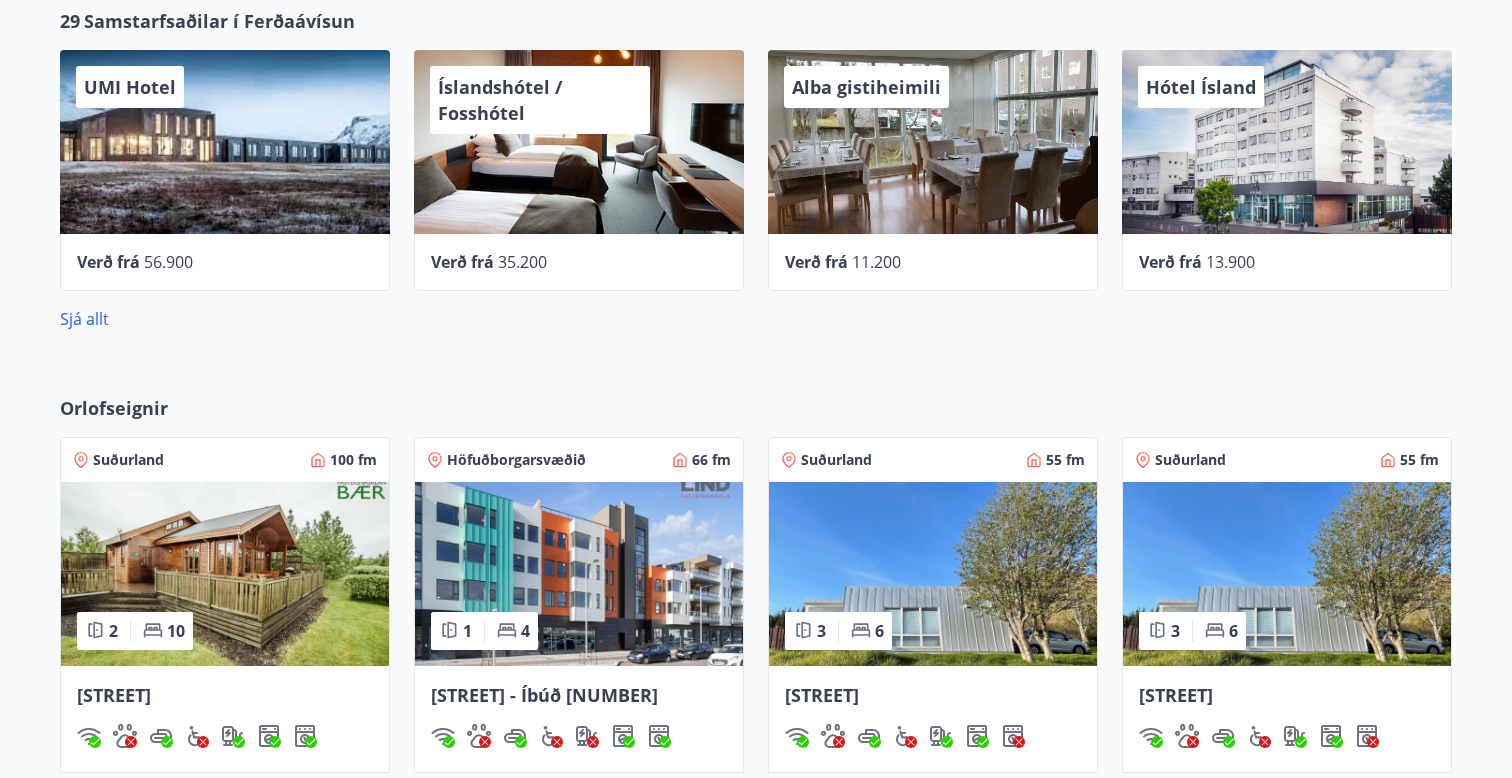 click at bounding box center [1287, 574] 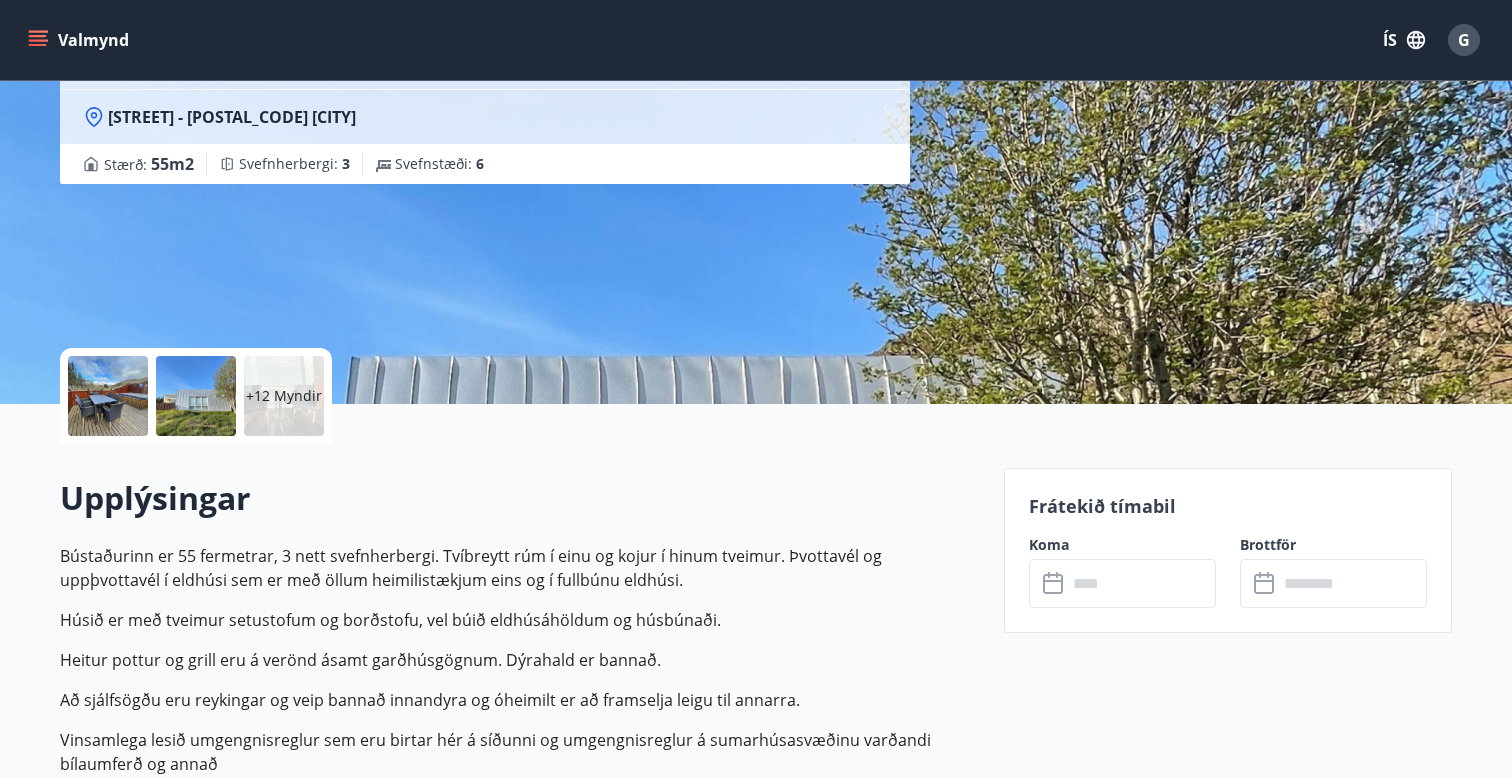 scroll, scrollTop: 204, scrollLeft: 0, axis: vertical 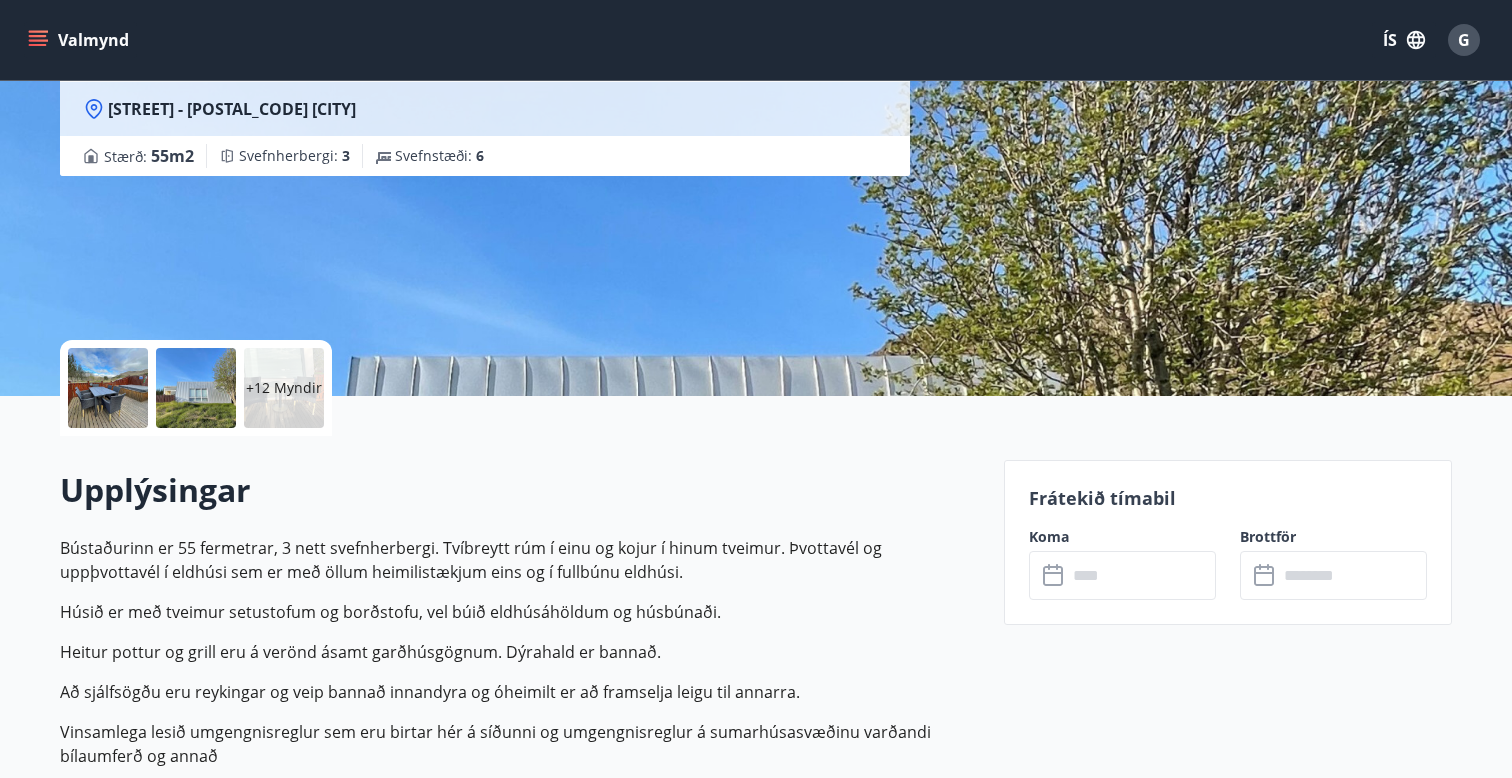 click at bounding box center (1141, 575) 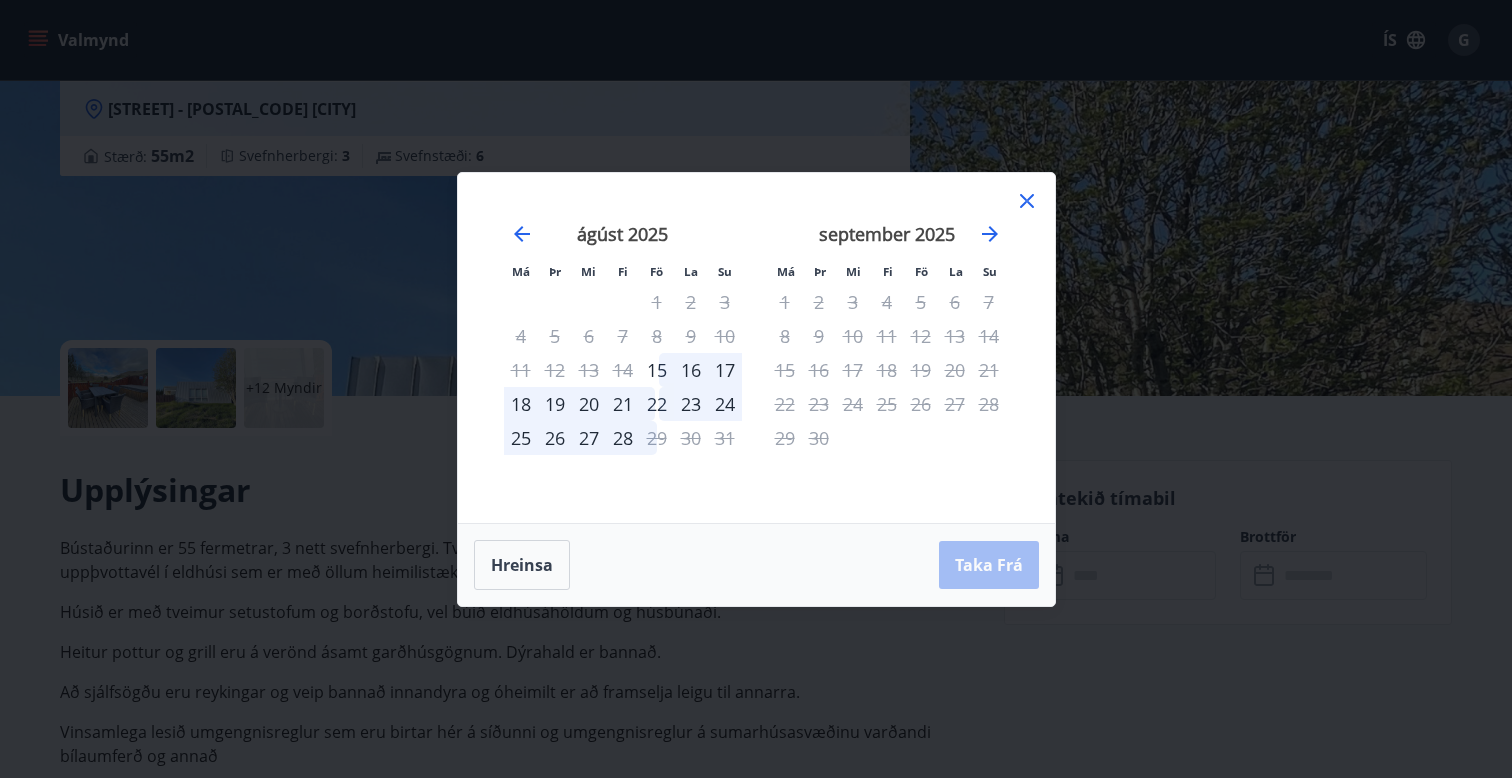 click 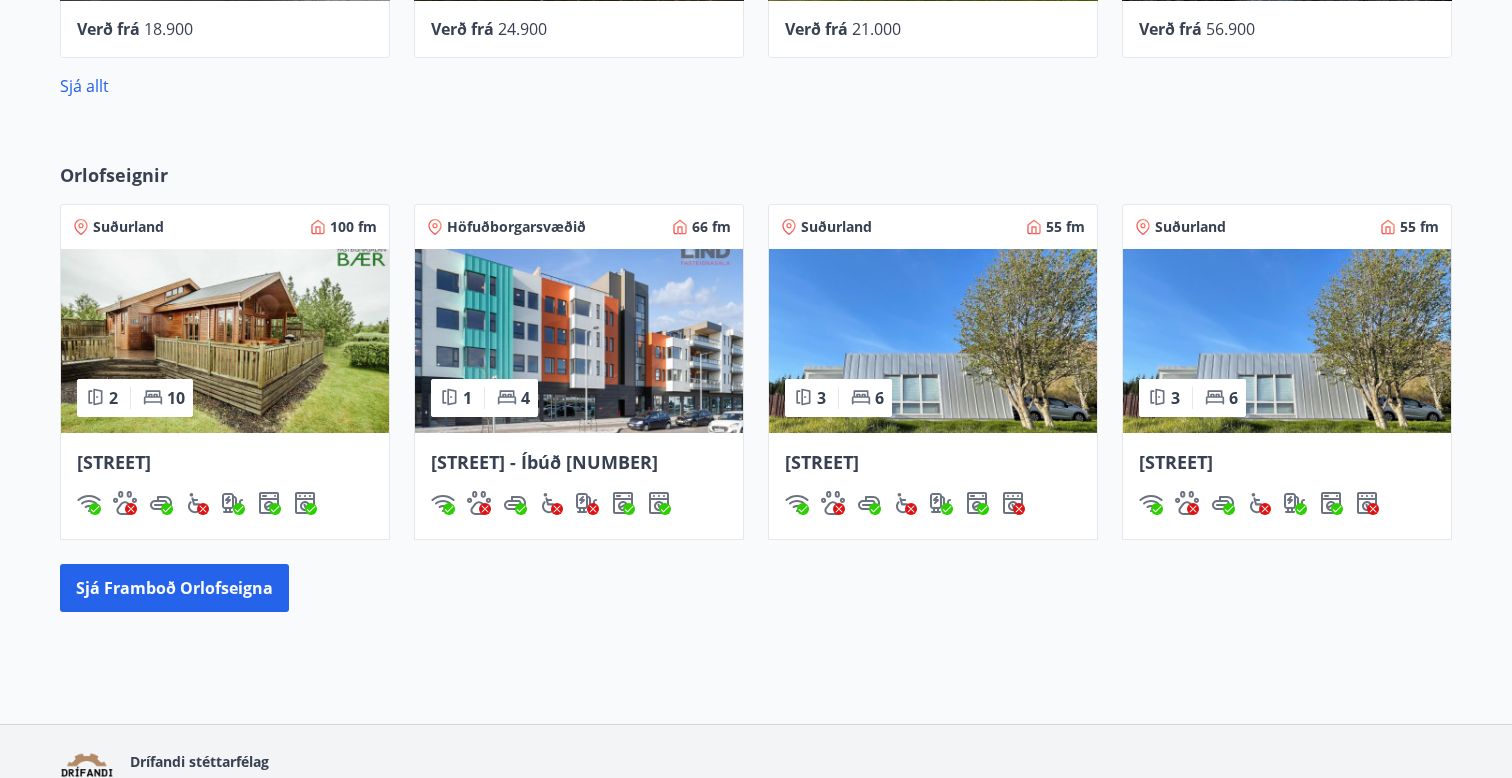 scroll, scrollTop: 1078, scrollLeft: 0, axis: vertical 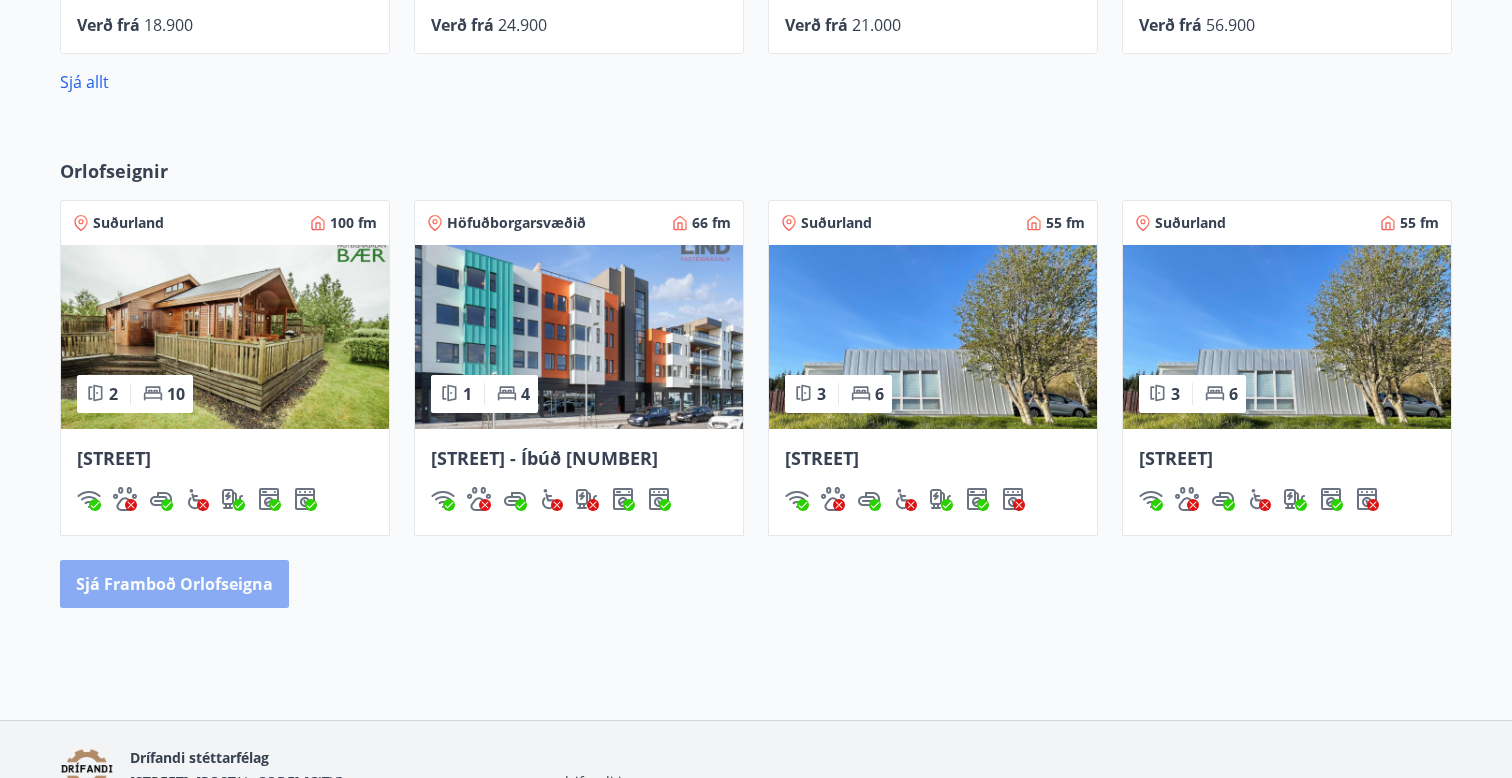 click on "Sjá framboð orlofseigna" at bounding box center (174, 584) 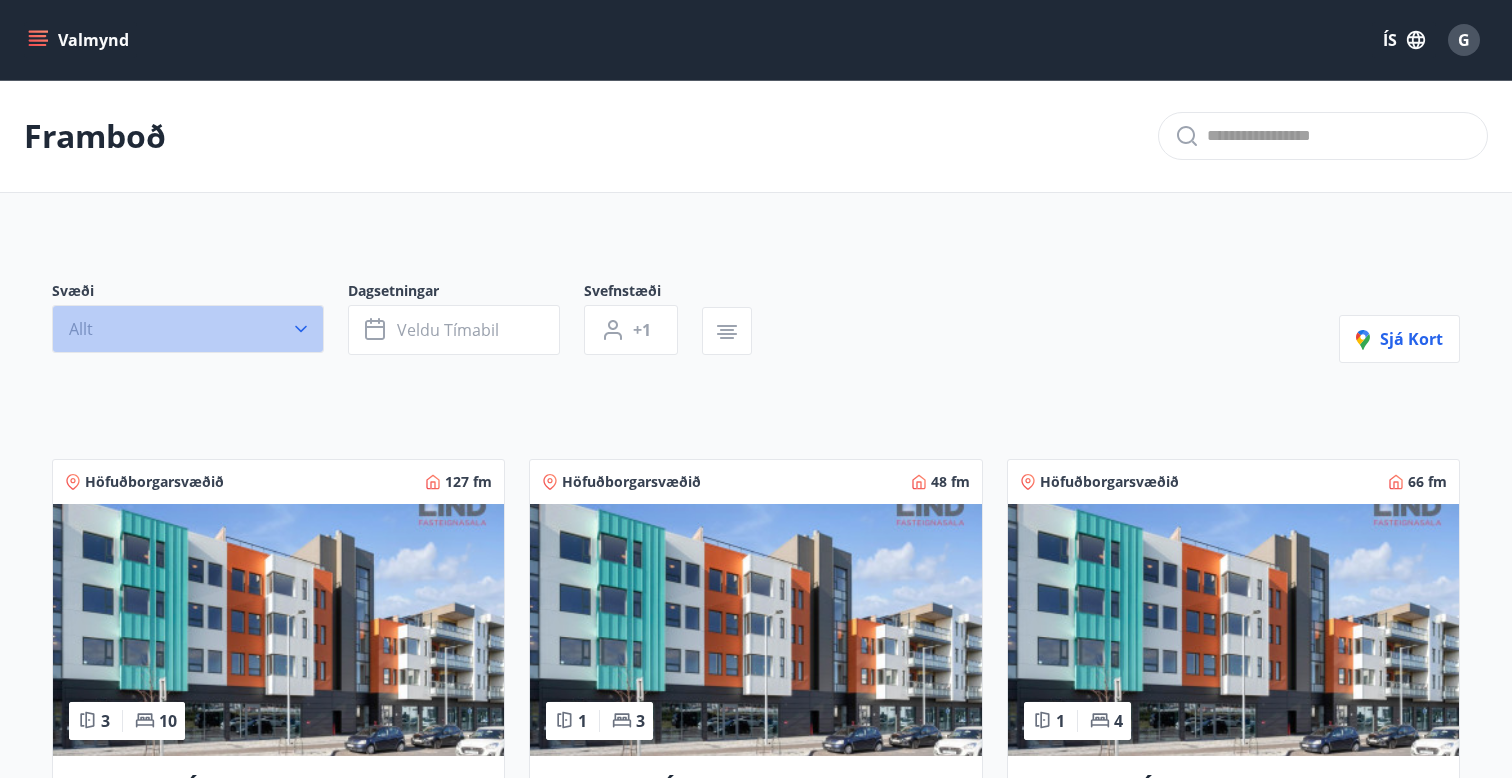 click on "Allt" at bounding box center (188, 329) 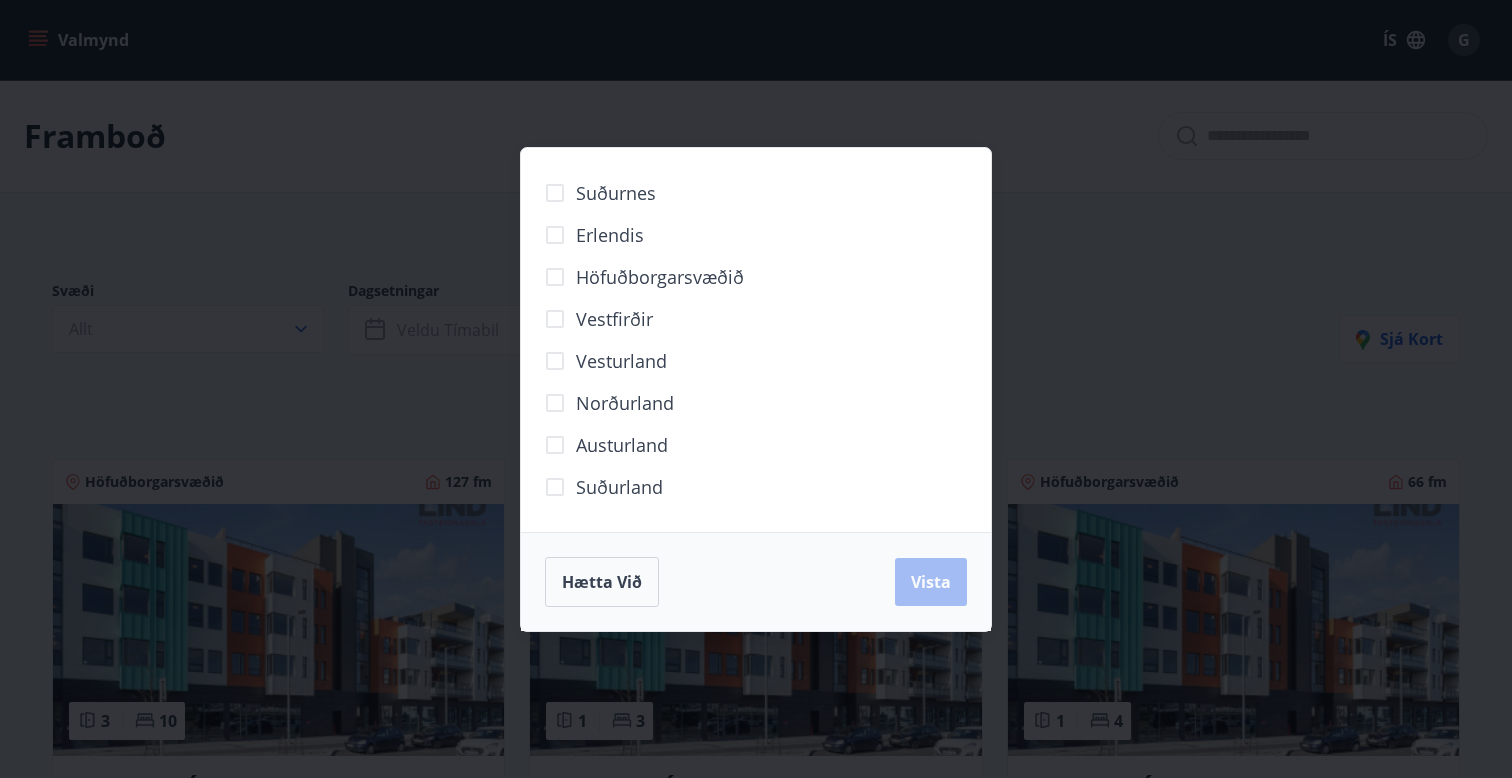 click on "Suðurland" at bounding box center (619, 487) 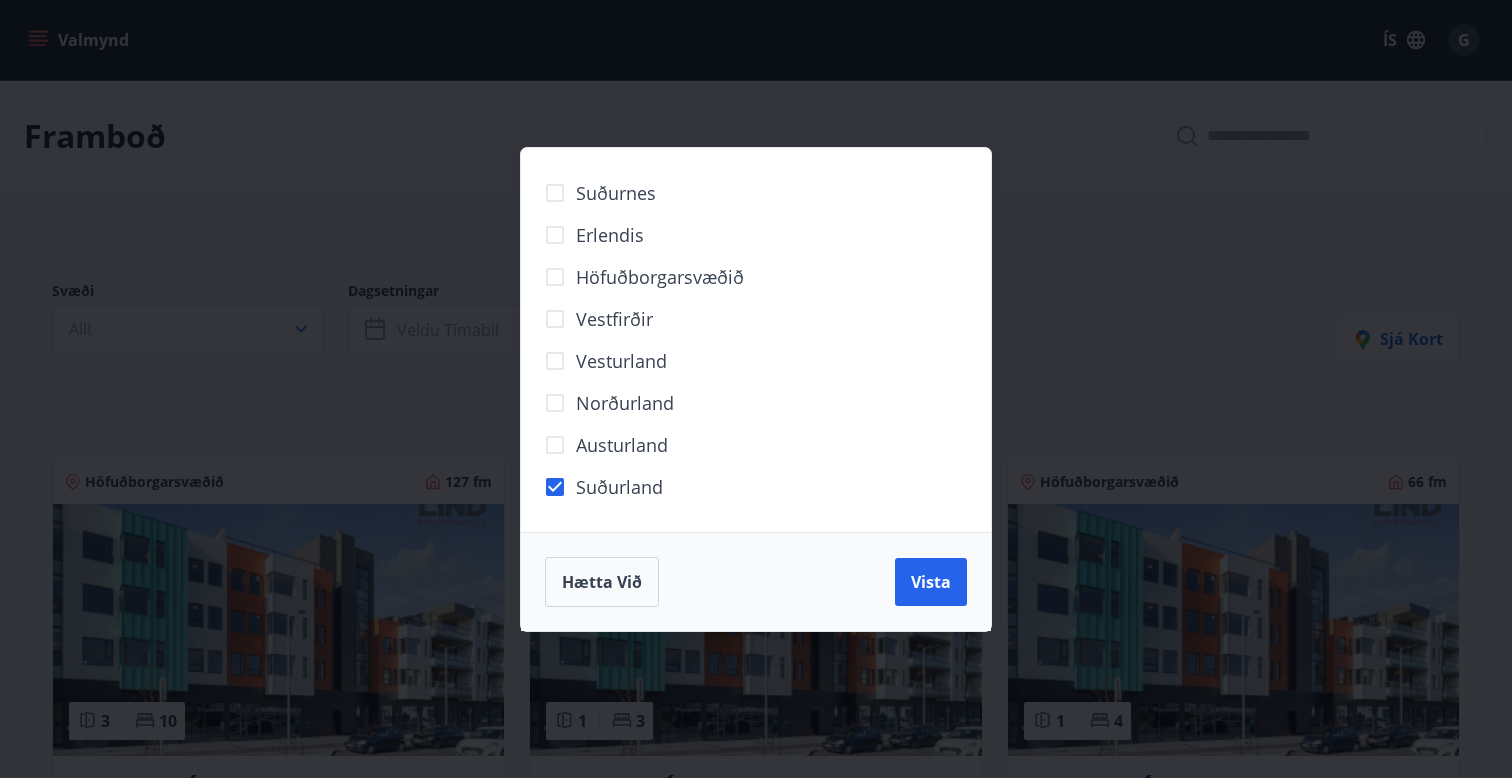 click on "Höfuðborgarsvæðið" at bounding box center [639, 277] 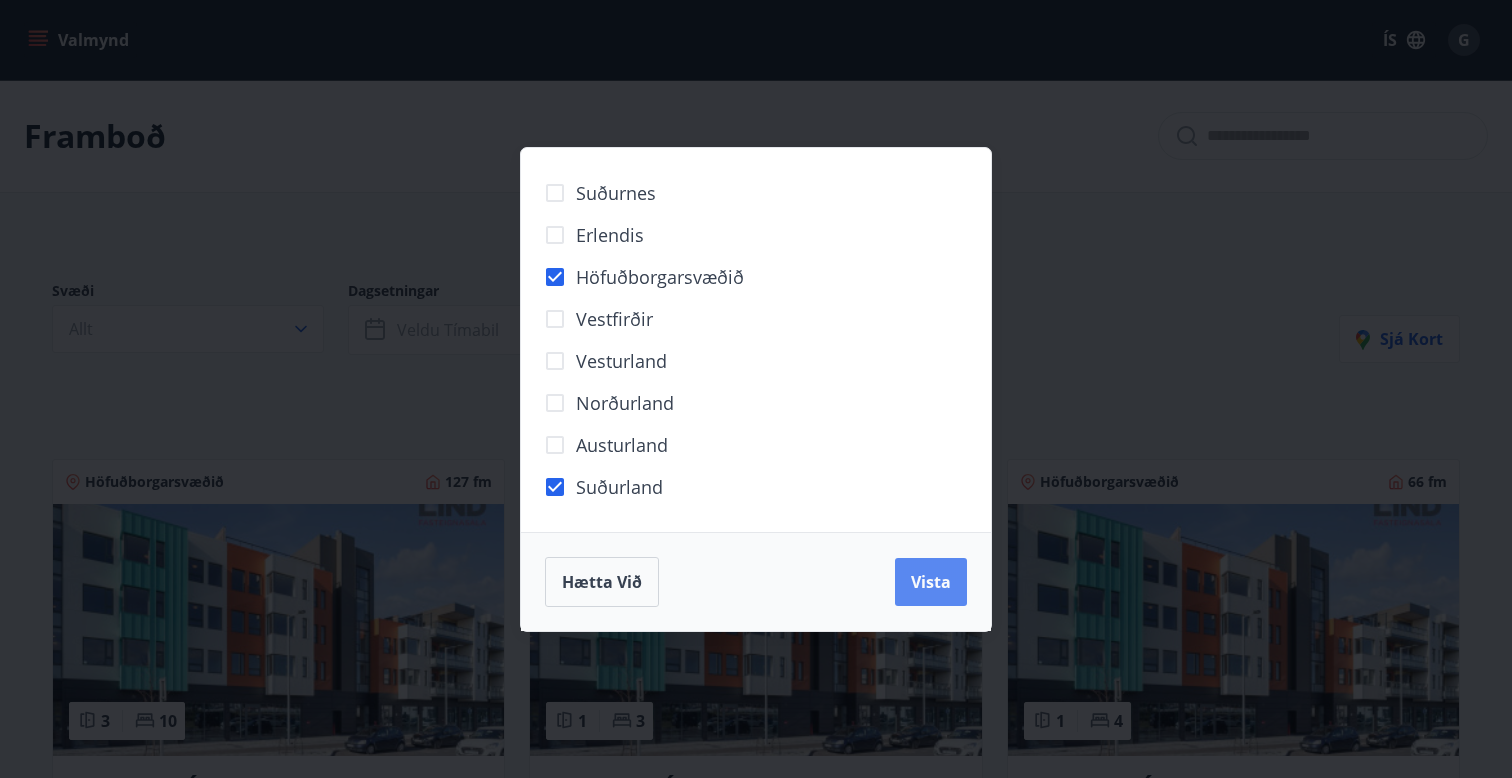 click on "Vista" at bounding box center [931, 582] 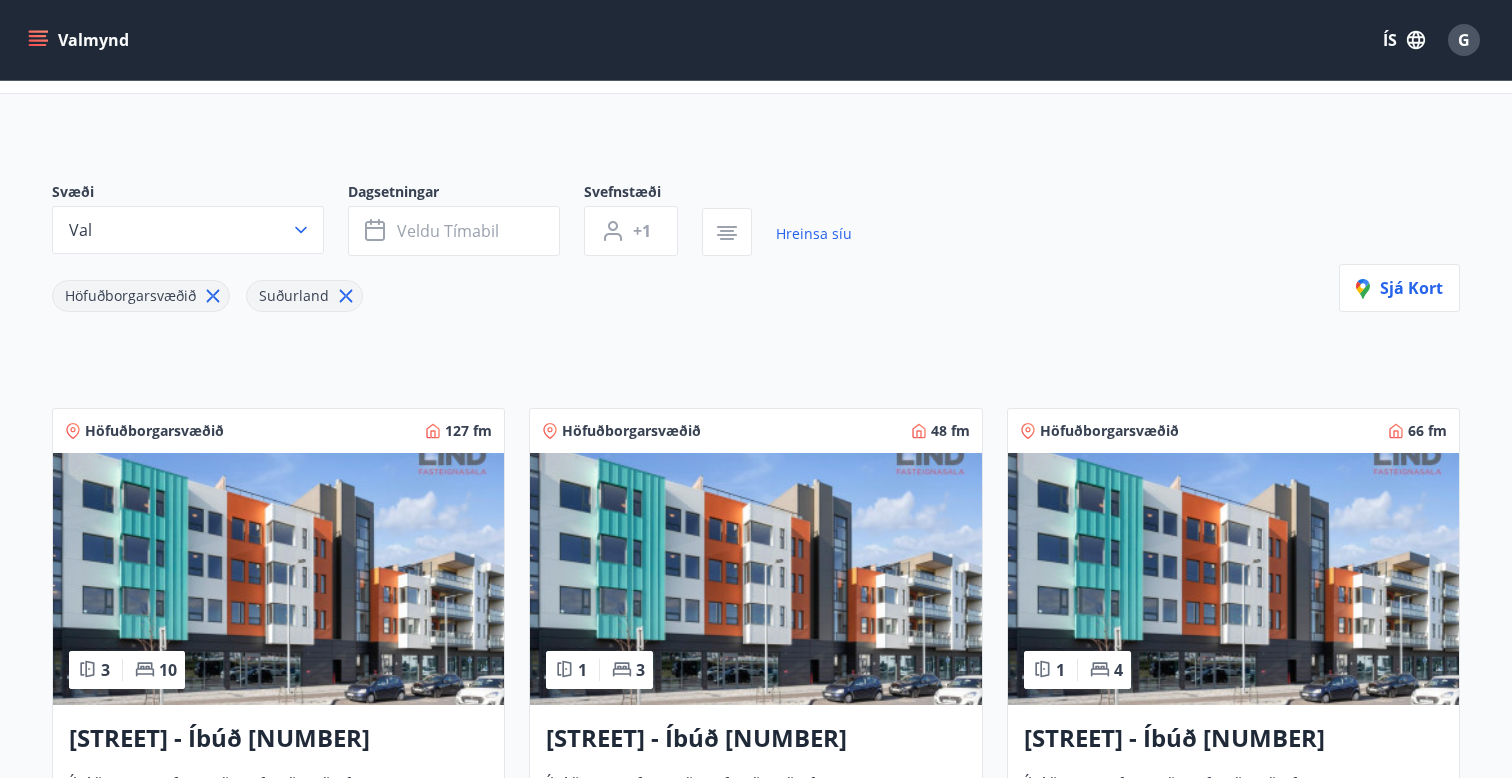 scroll, scrollTop: 94, scrollLeft: 0, axis: vertical 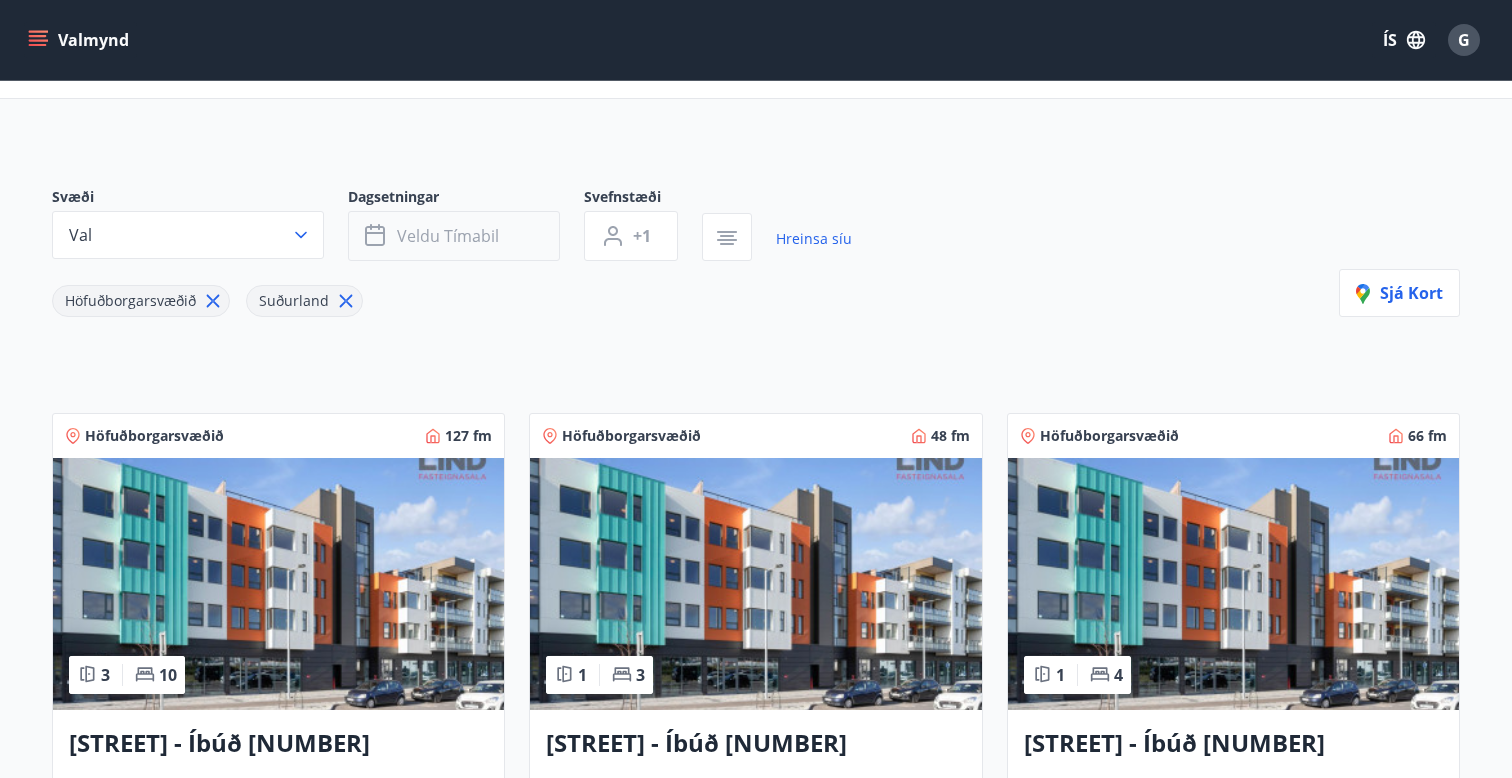 click on "Veldu tímabil" at bounding box center (448, 236) 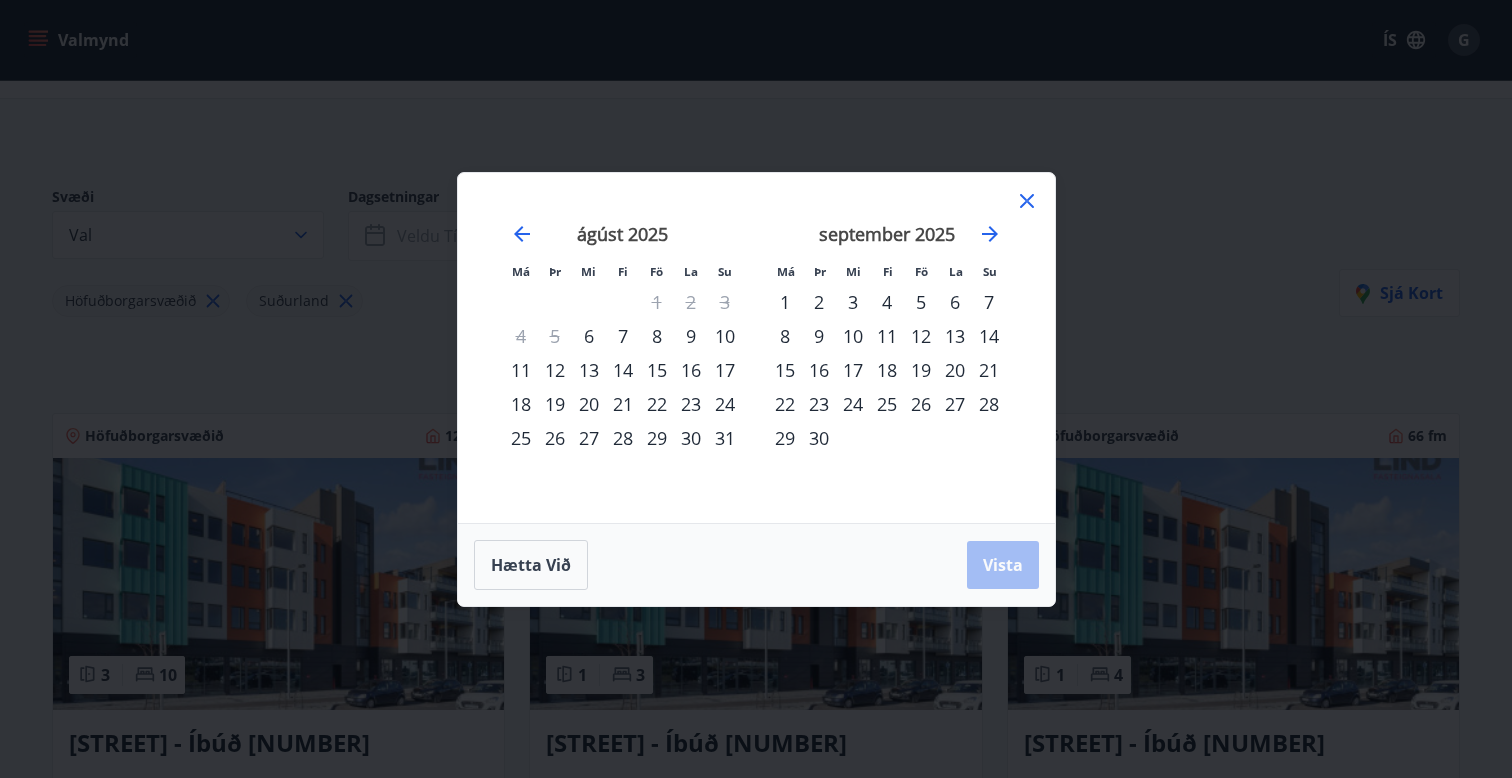 click on "8" at bounding box center [657, 336] 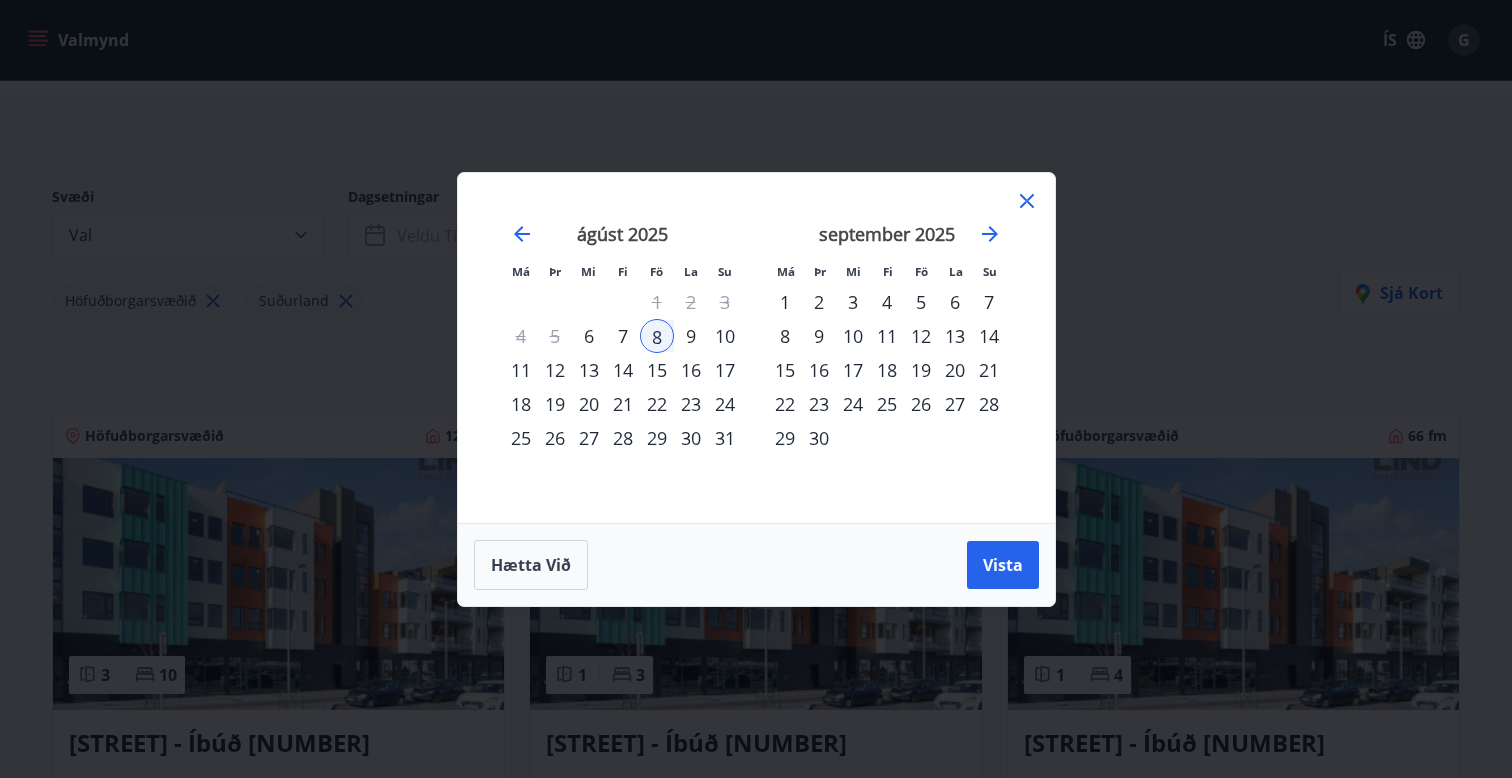 click on "10" at bounding box center [725, 336] 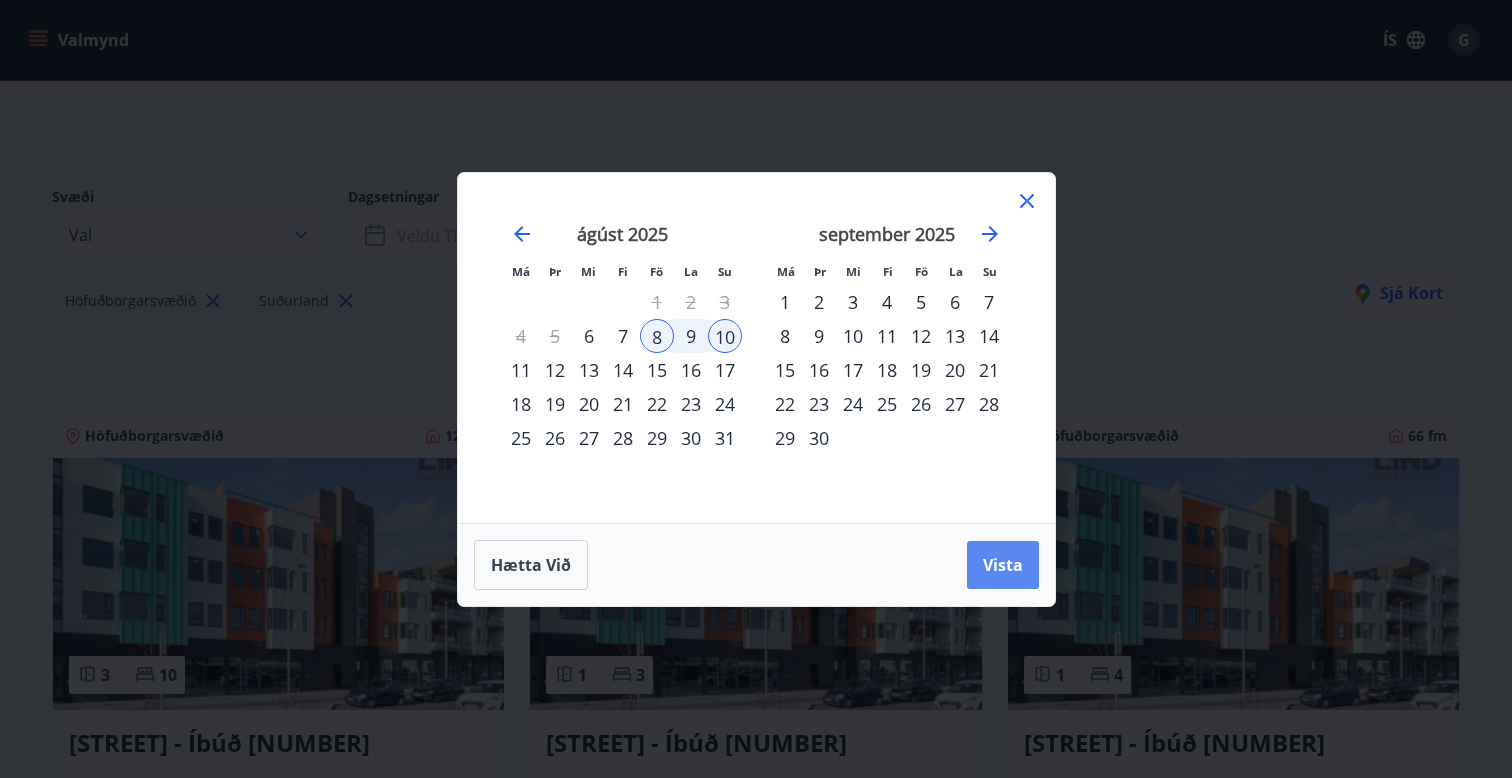 click on "Vista" at bounding box center (1003, 565) 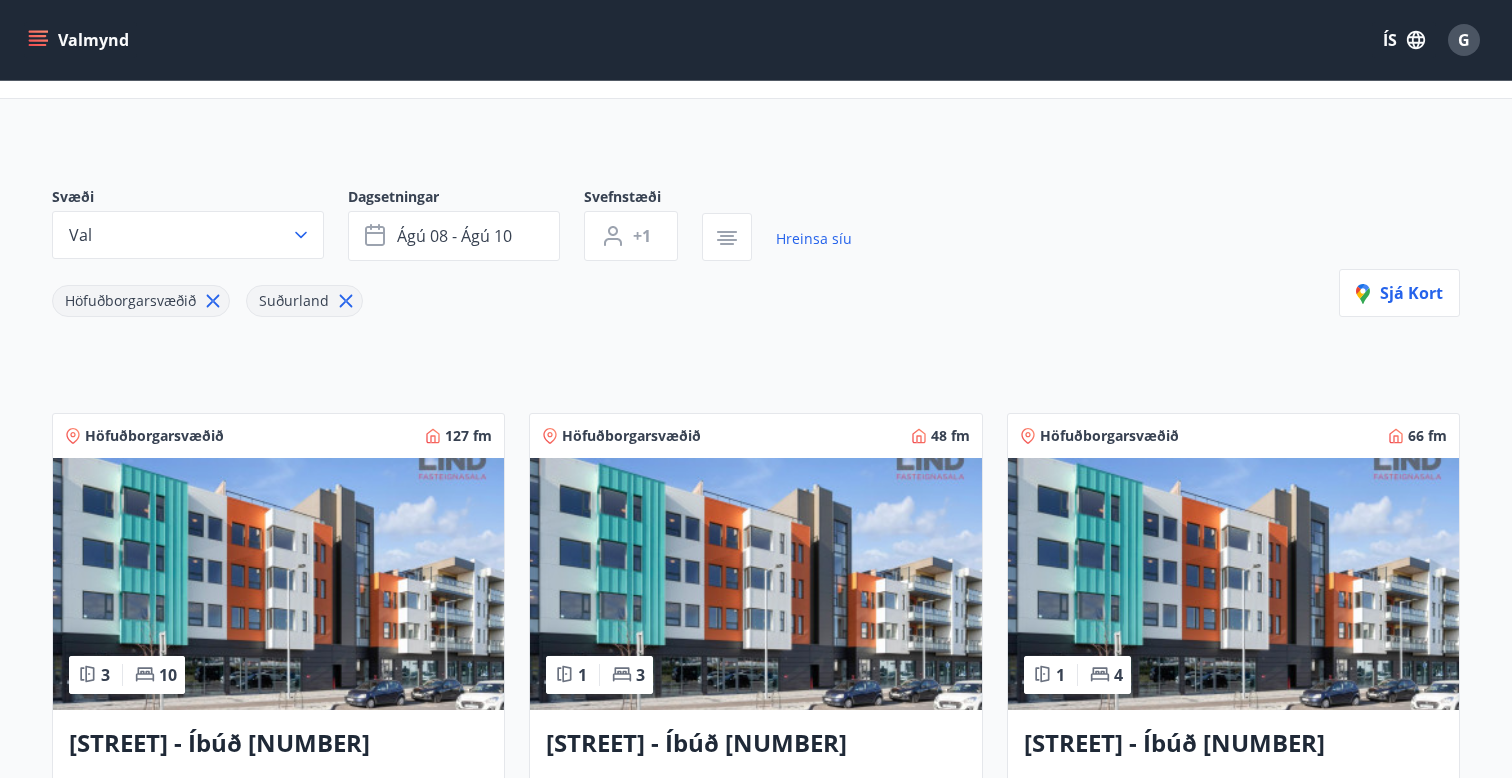 scroll, scrollTop: 3, scrollLeft: 0, axis: vertical 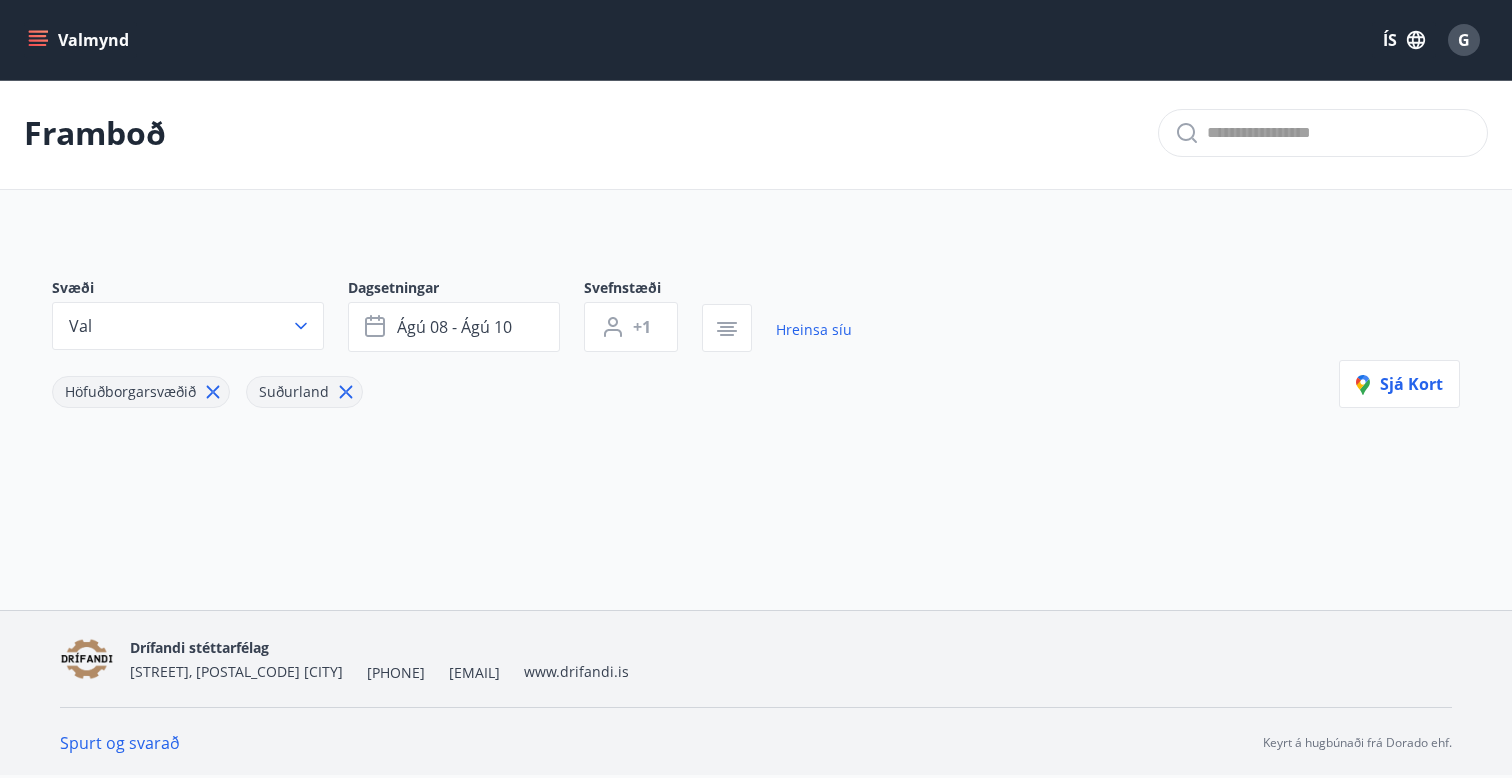 click 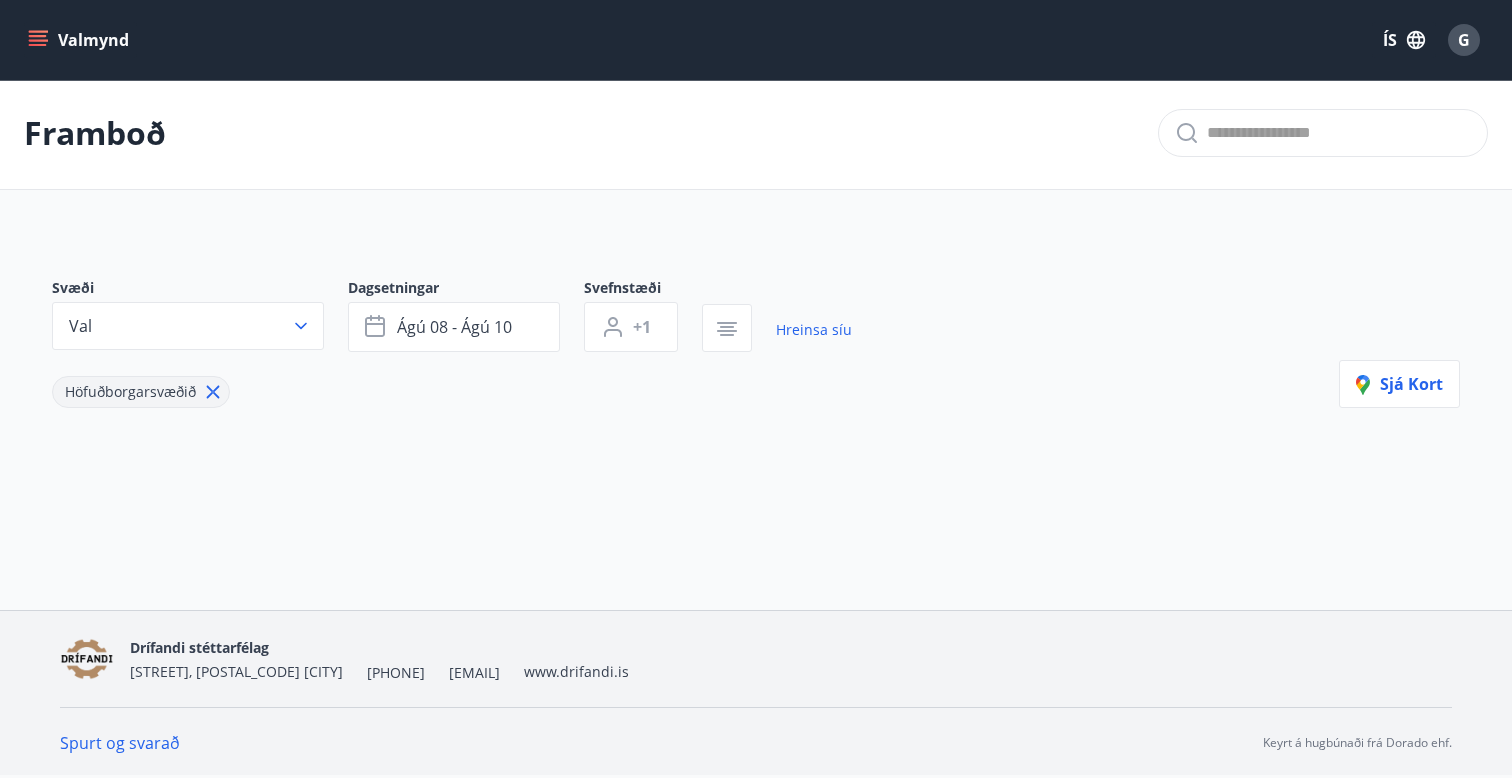 click 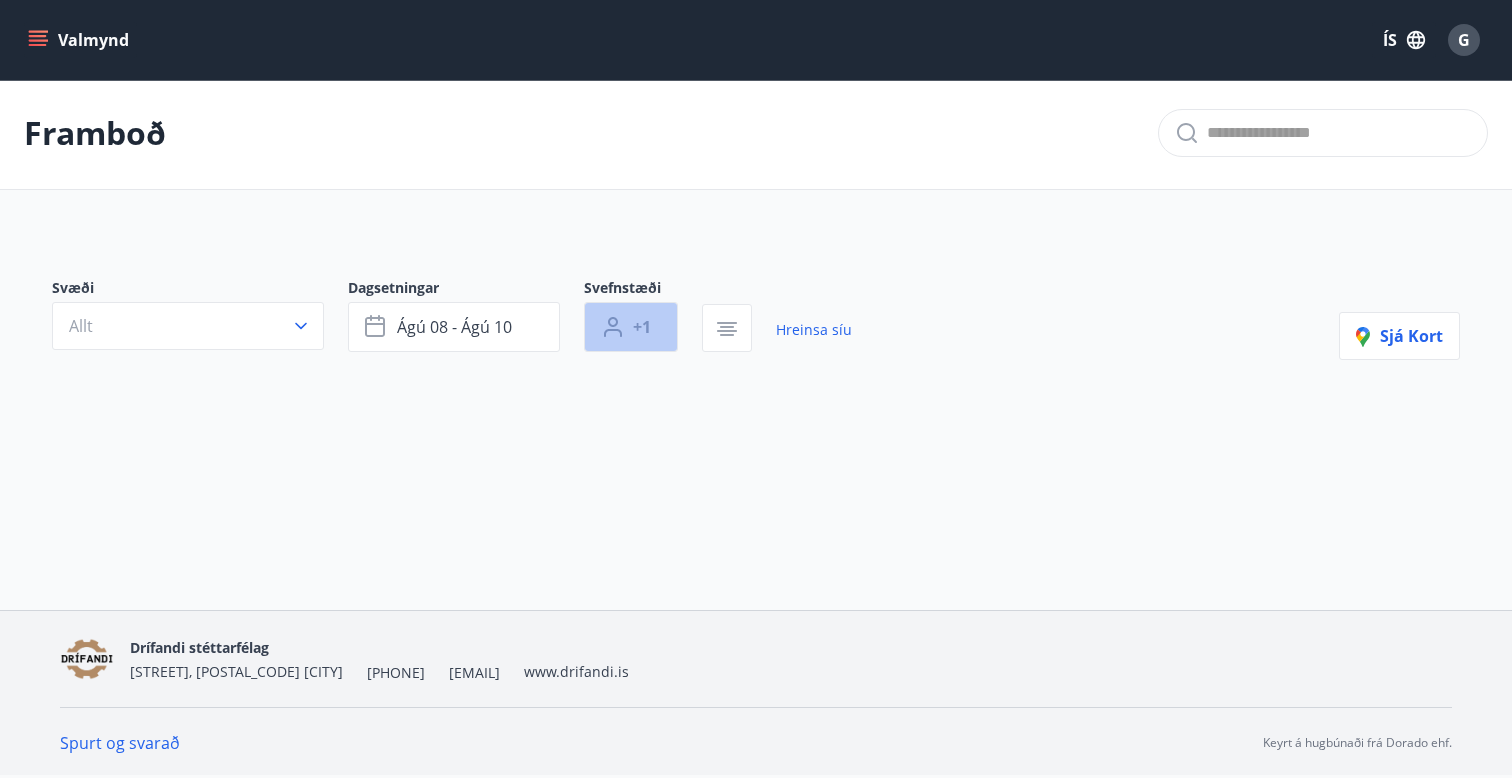 click 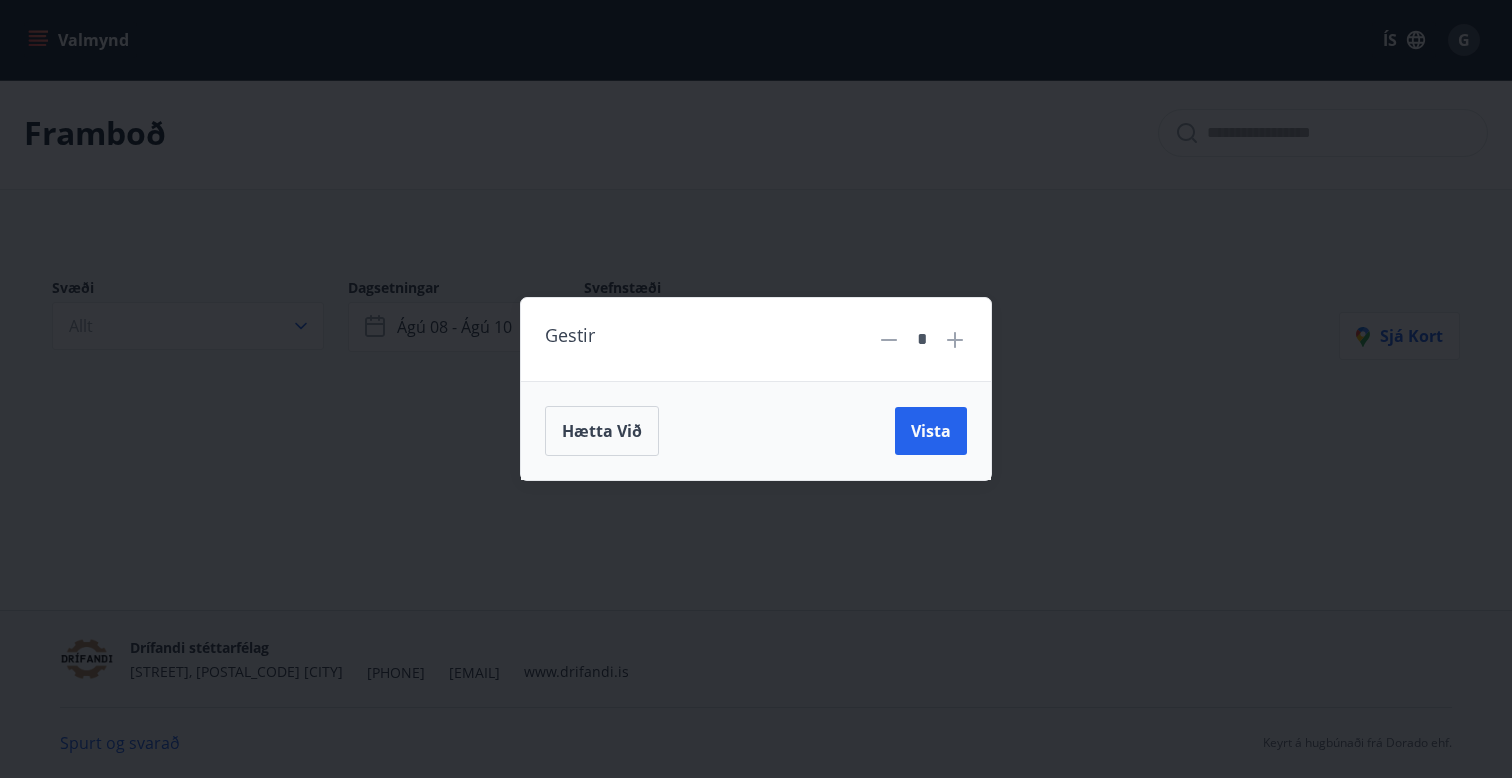 click 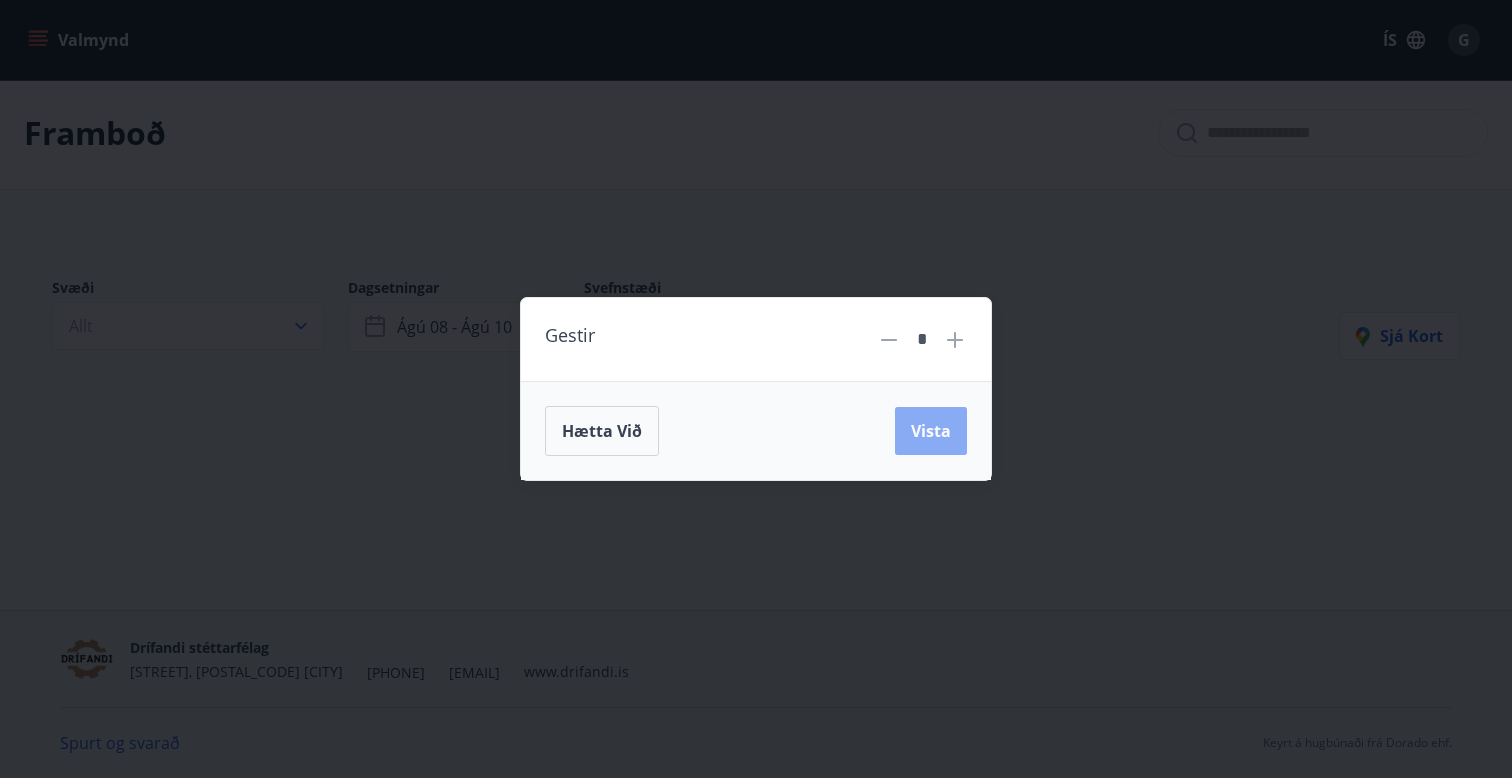 click on "Vista" at bounding box center (931, 431) 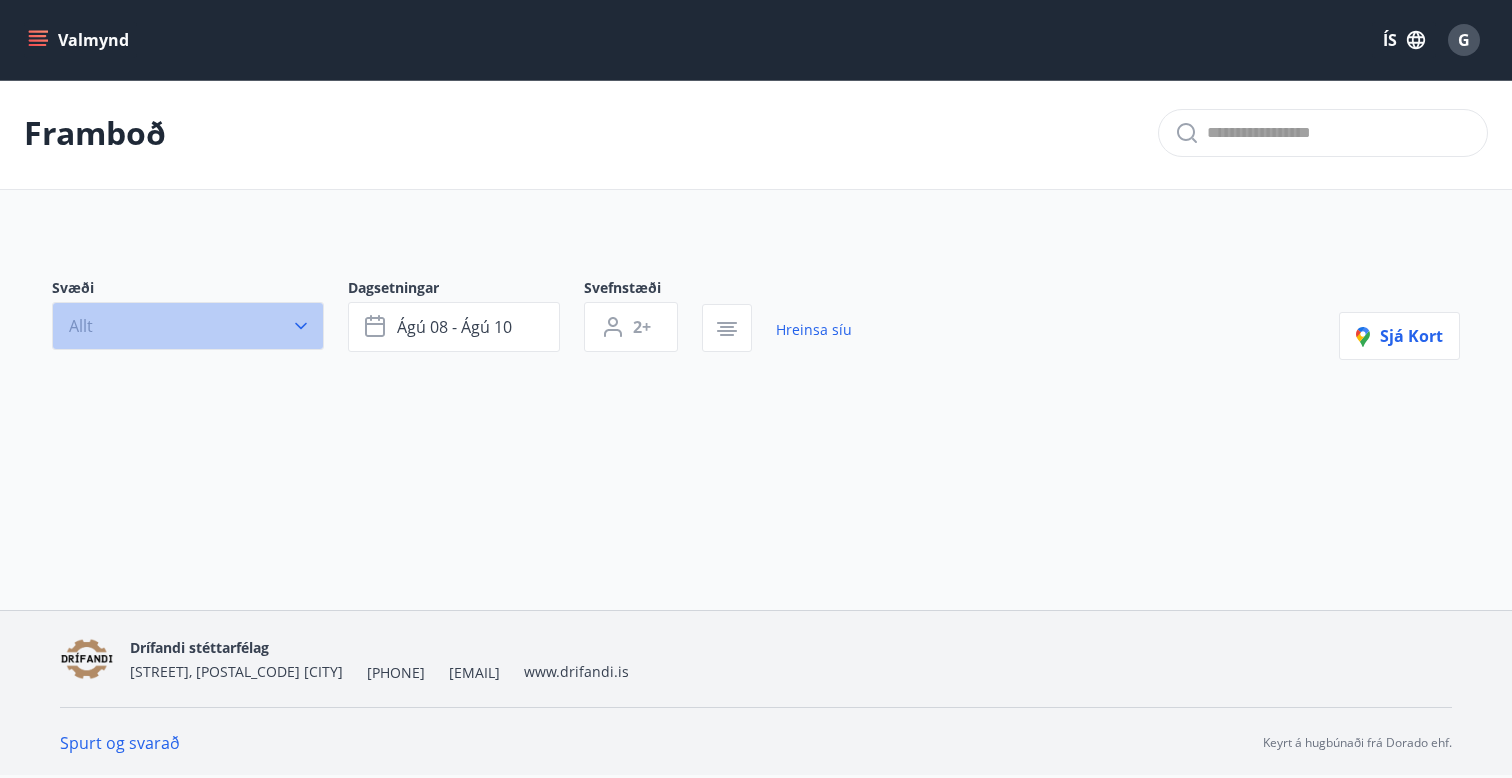 click on "Allt" at bounding box center (188, 326) 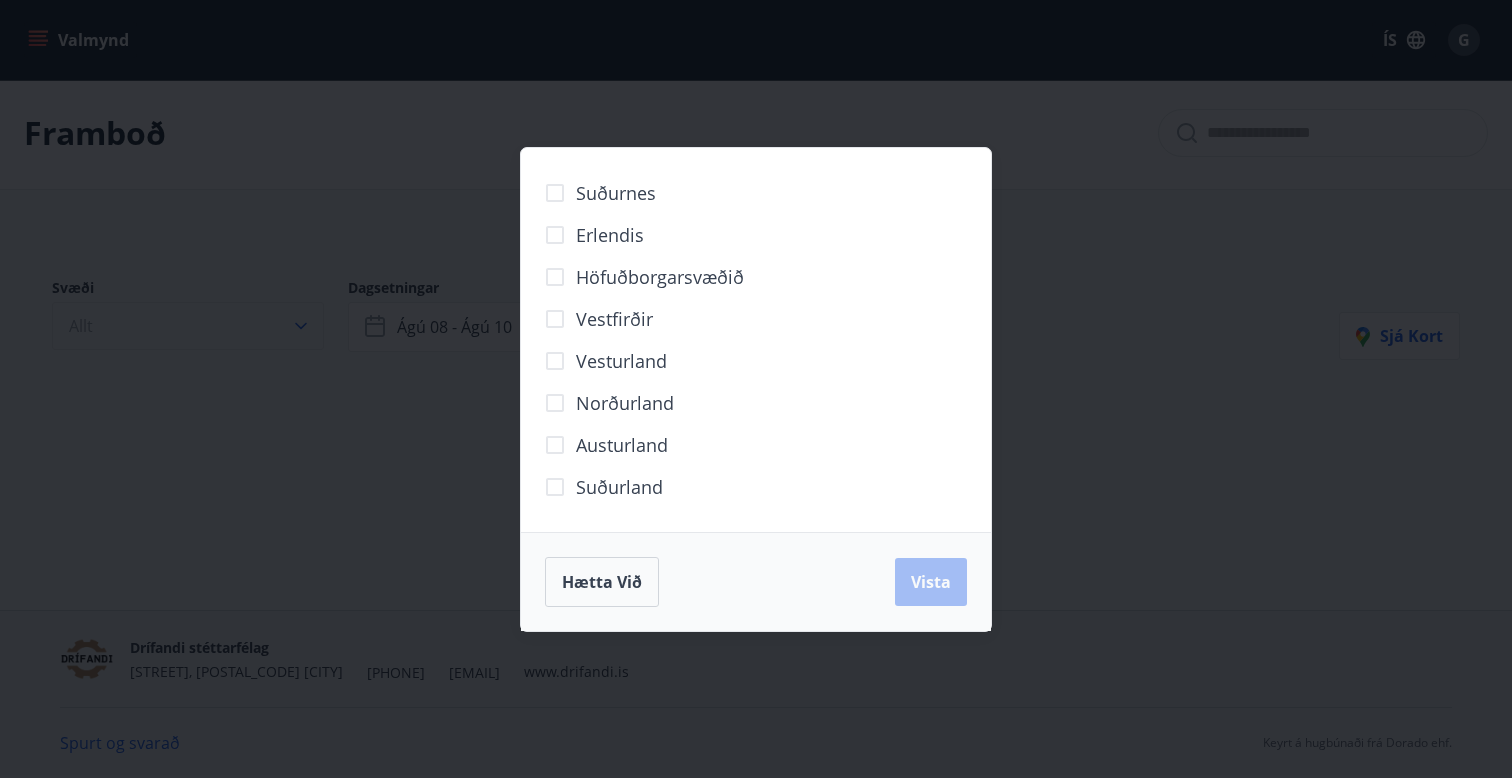 click on "Suðurnes Erlendis Höfuðborgarsvæðið Vestfirðir Vesturland Norðurland Austurland Suðurland Hætta við Vista" at bounding box center (756, 389) 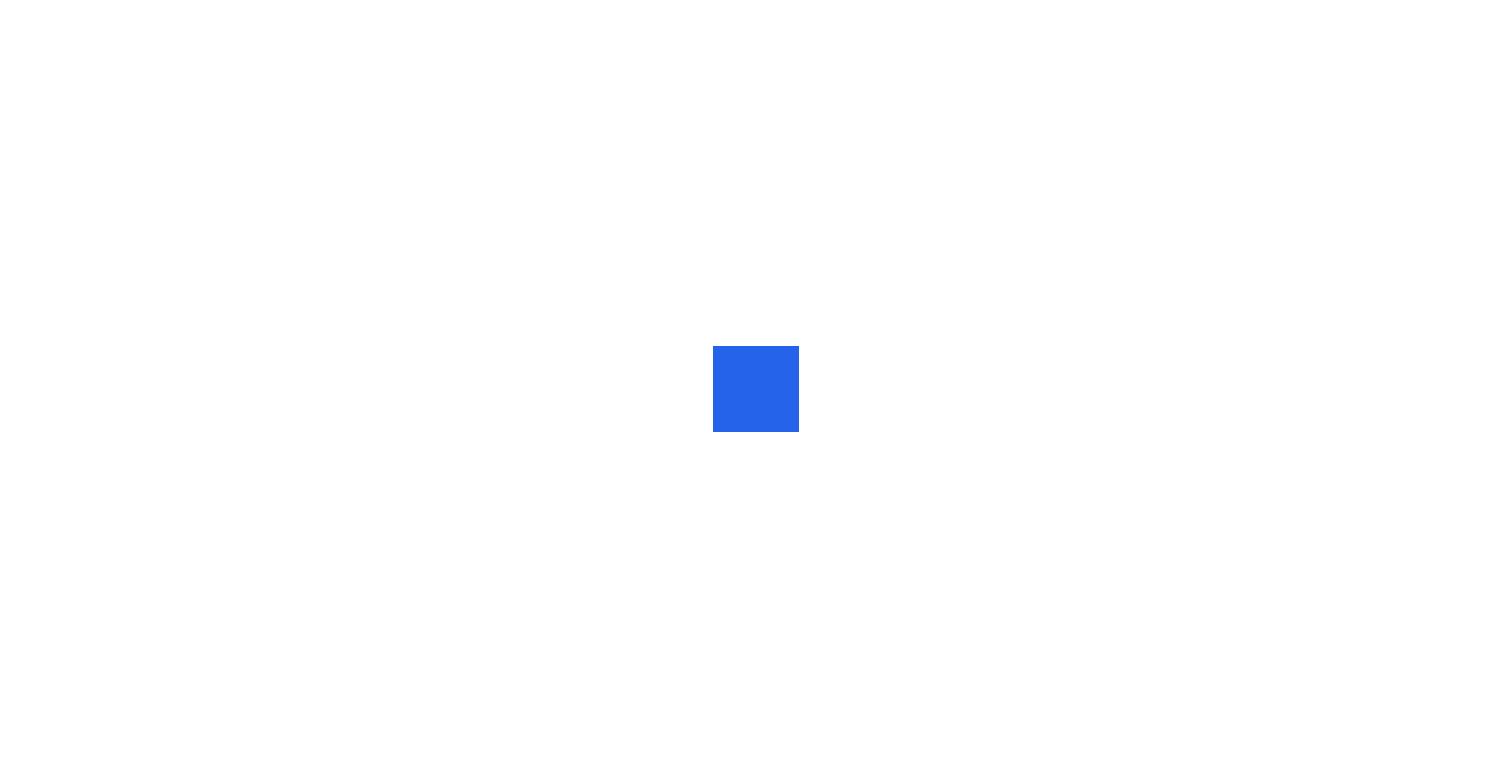 scroll, scrollTop: 0, scrollLeft: 0, axis: both 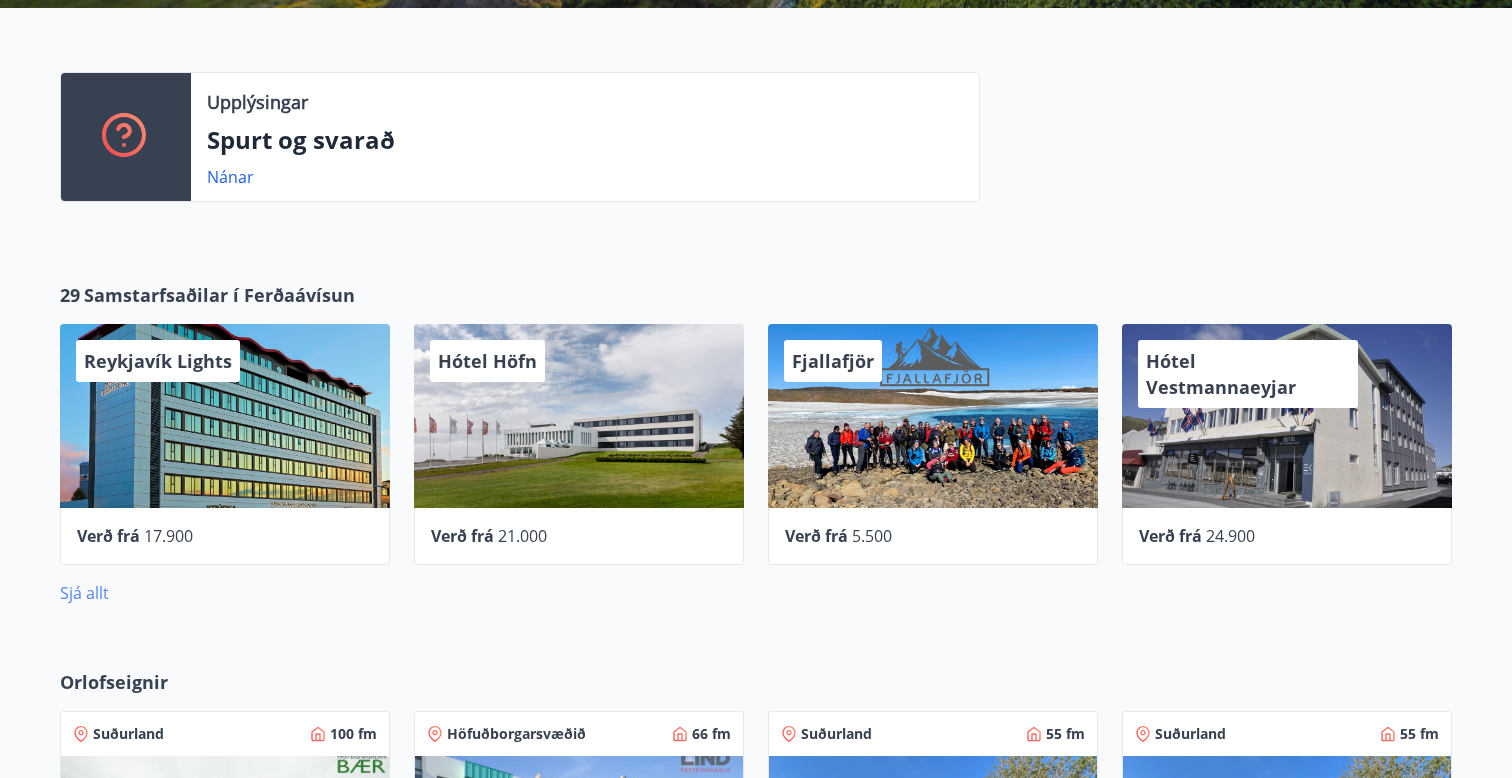 click on "Sjá allt" at bounding box center (84, 593) 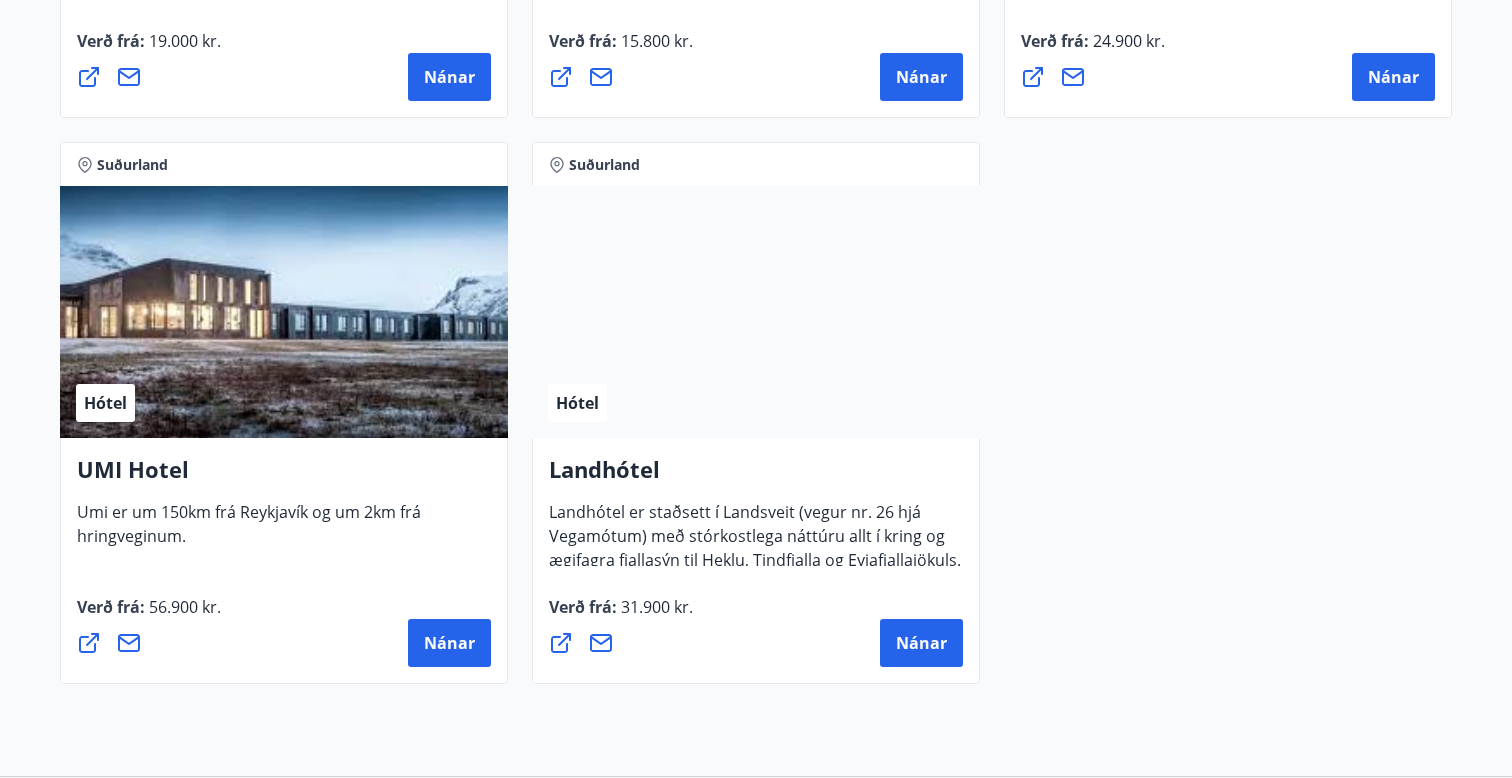 scroll, scrollTop: 5339, scrollLeft: 0, axis: vertical 